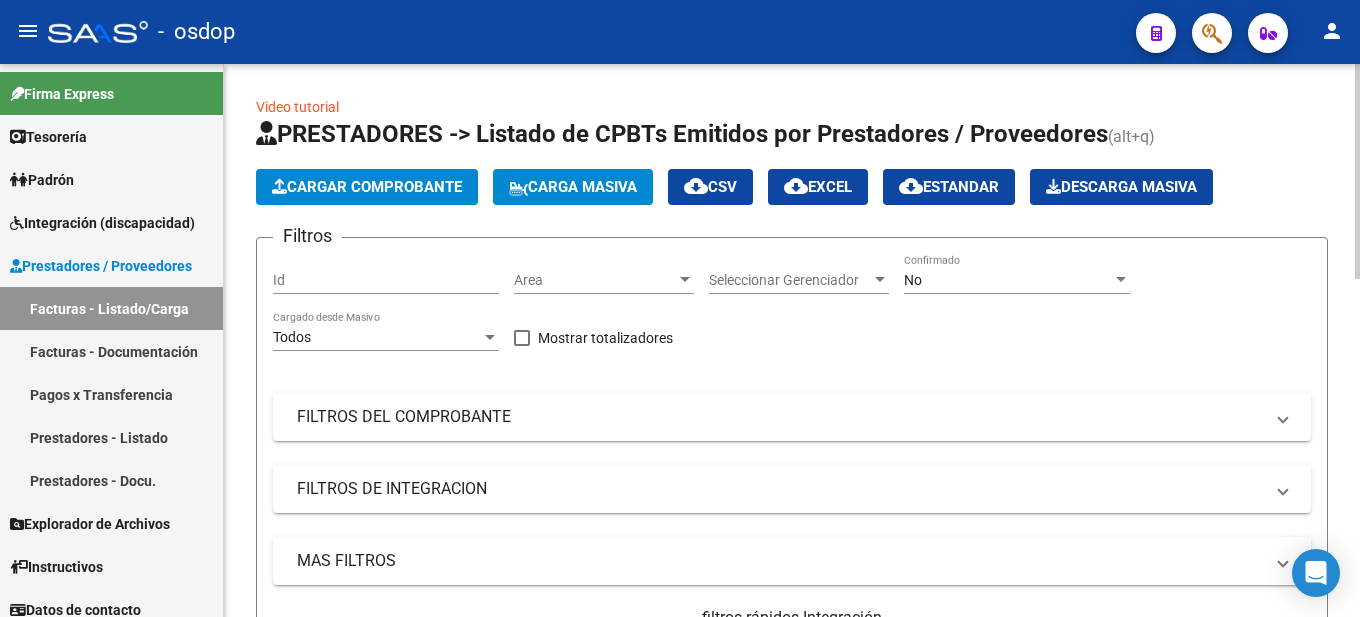 click on "Cargar Comprobante" 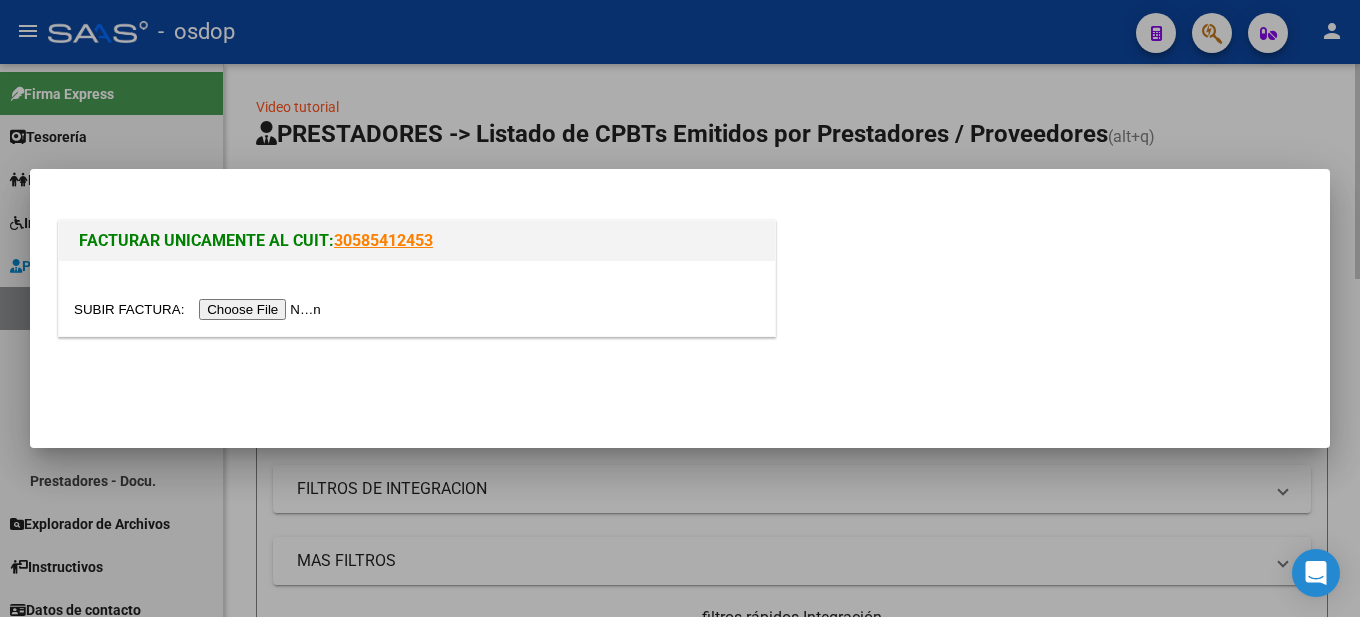 scroll, scrollTop: 0, scrollLeft: 0, axis: both 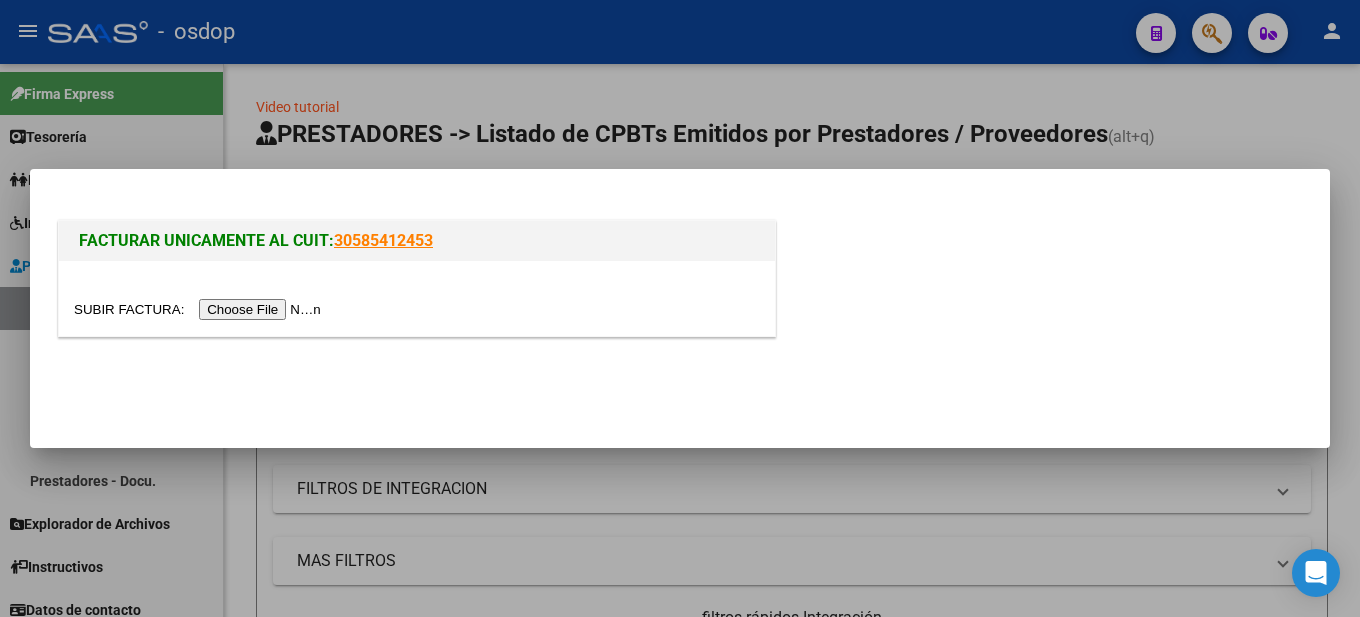 click at bounding box center (200, 309) 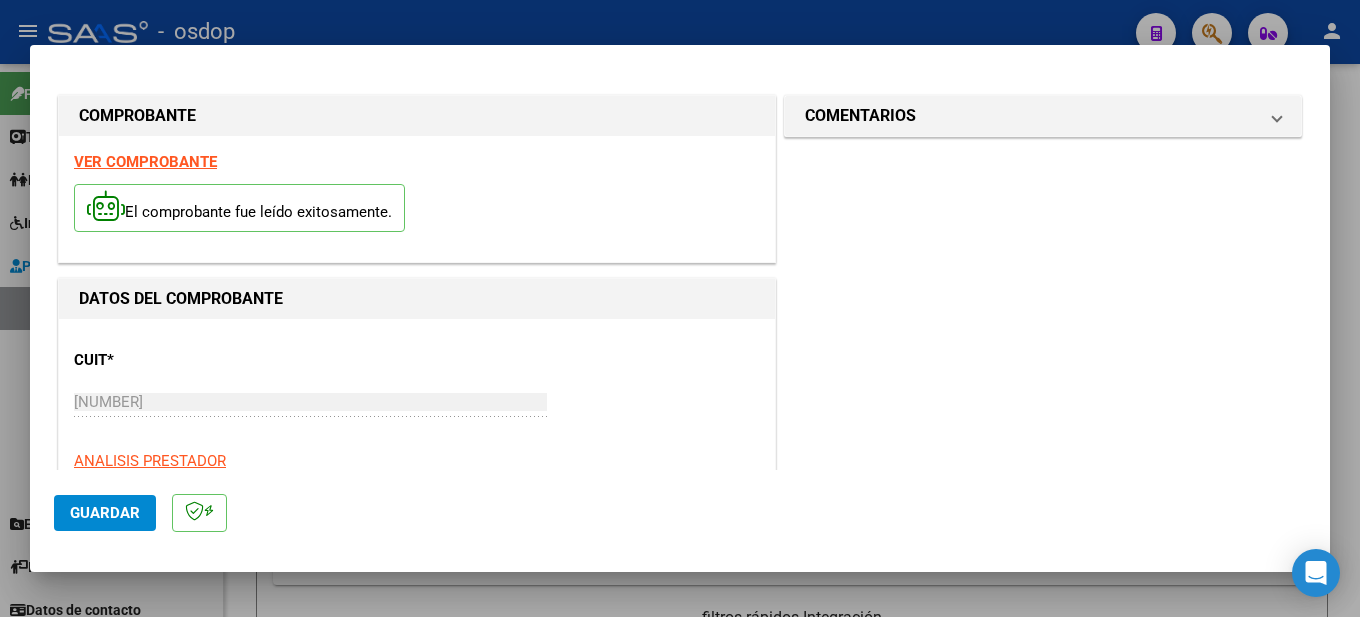 scroll, scrollTop: 200, scrollLeft: 0, axis: vertical 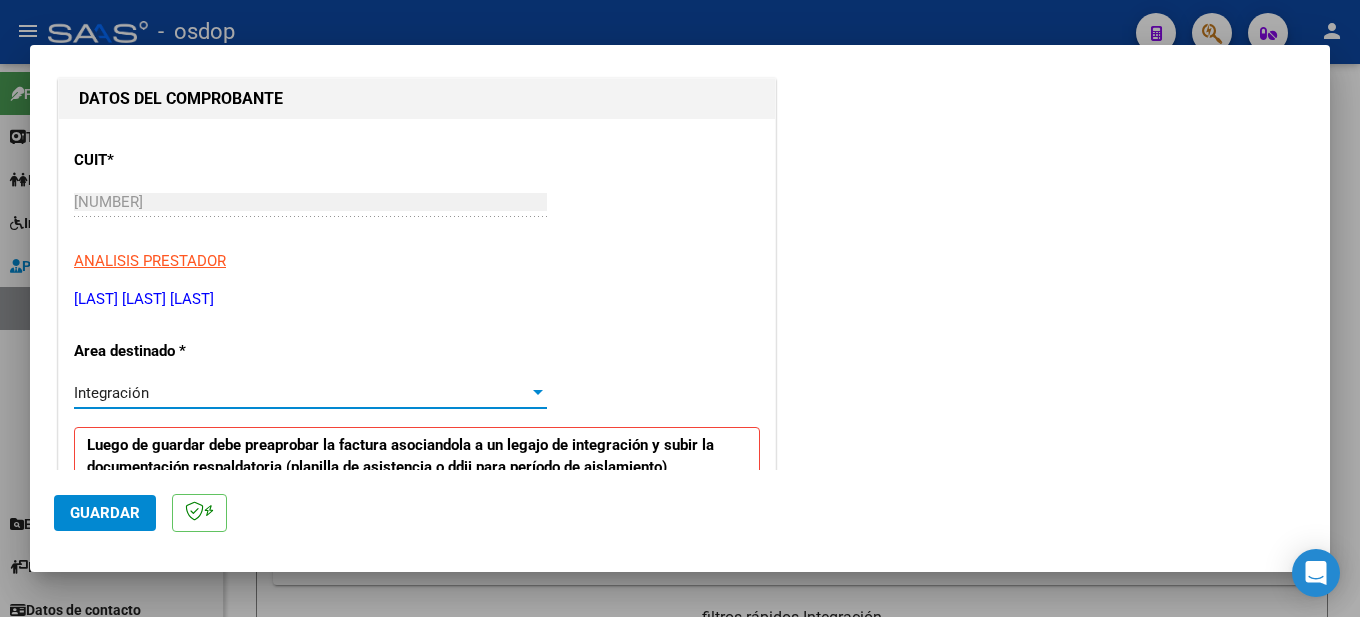 click on "Integración" at bounding box center (301, 393) 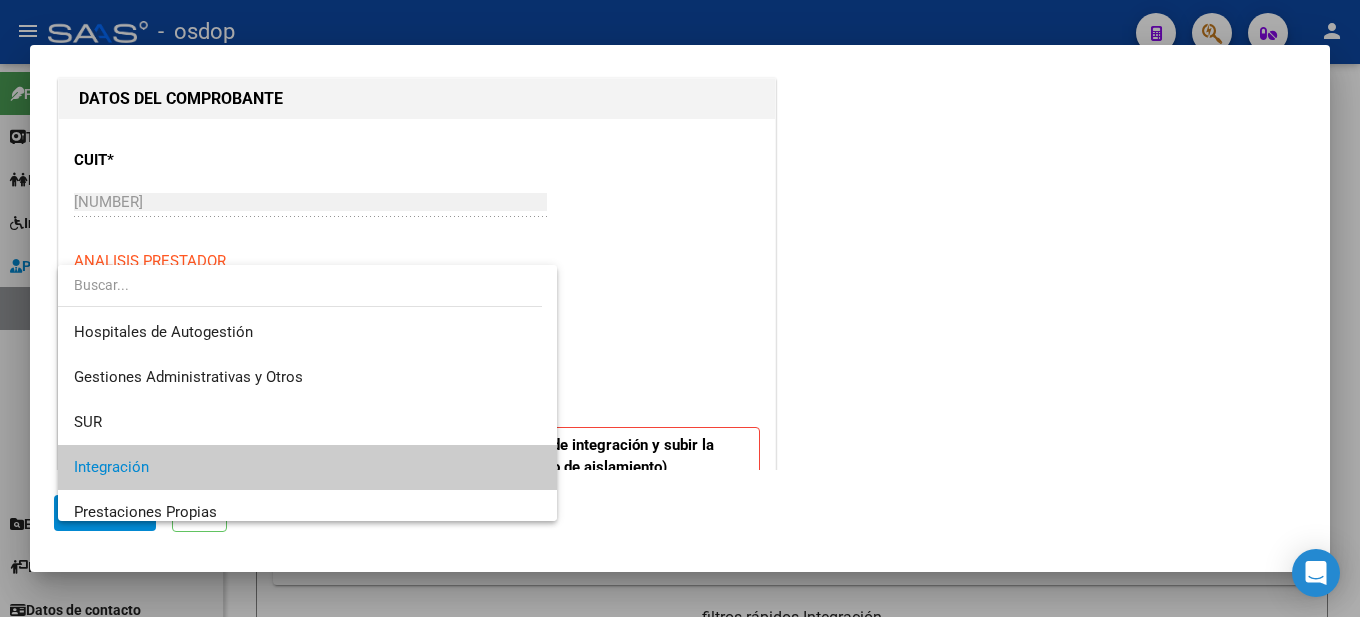 scroll, scrollTop: 75, scrollLeft: 0, axis: vertical 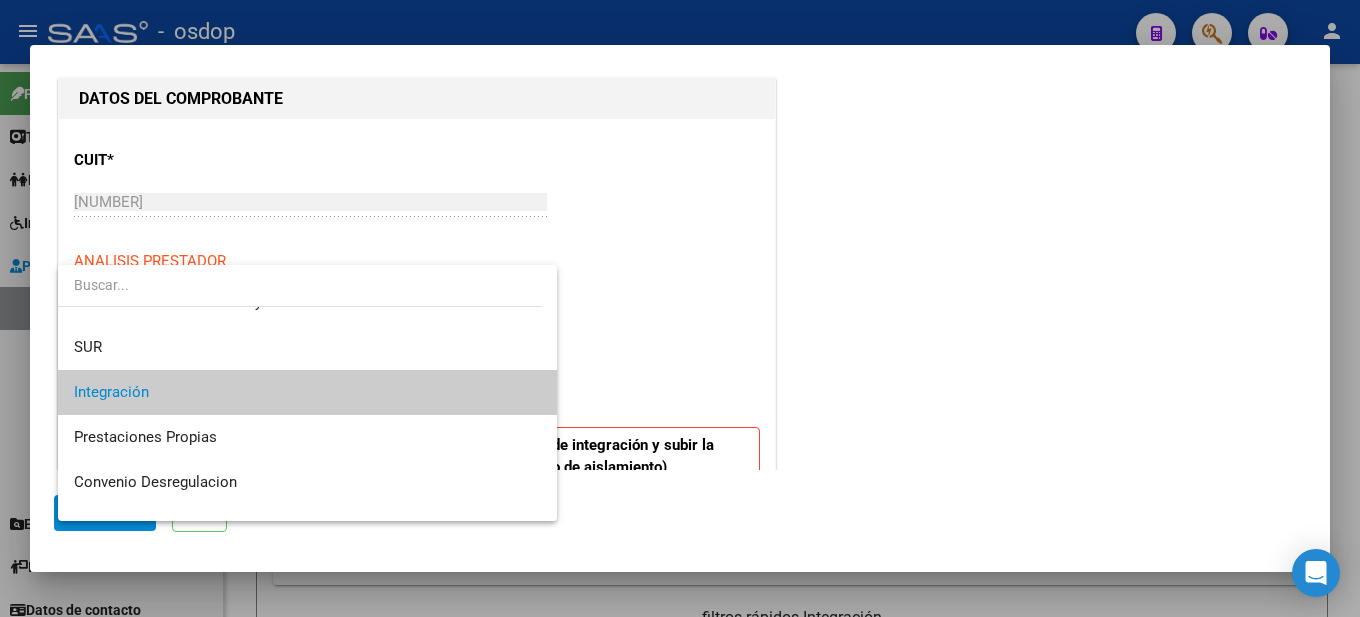 click on "Integración" at bounding box center [307, 392] 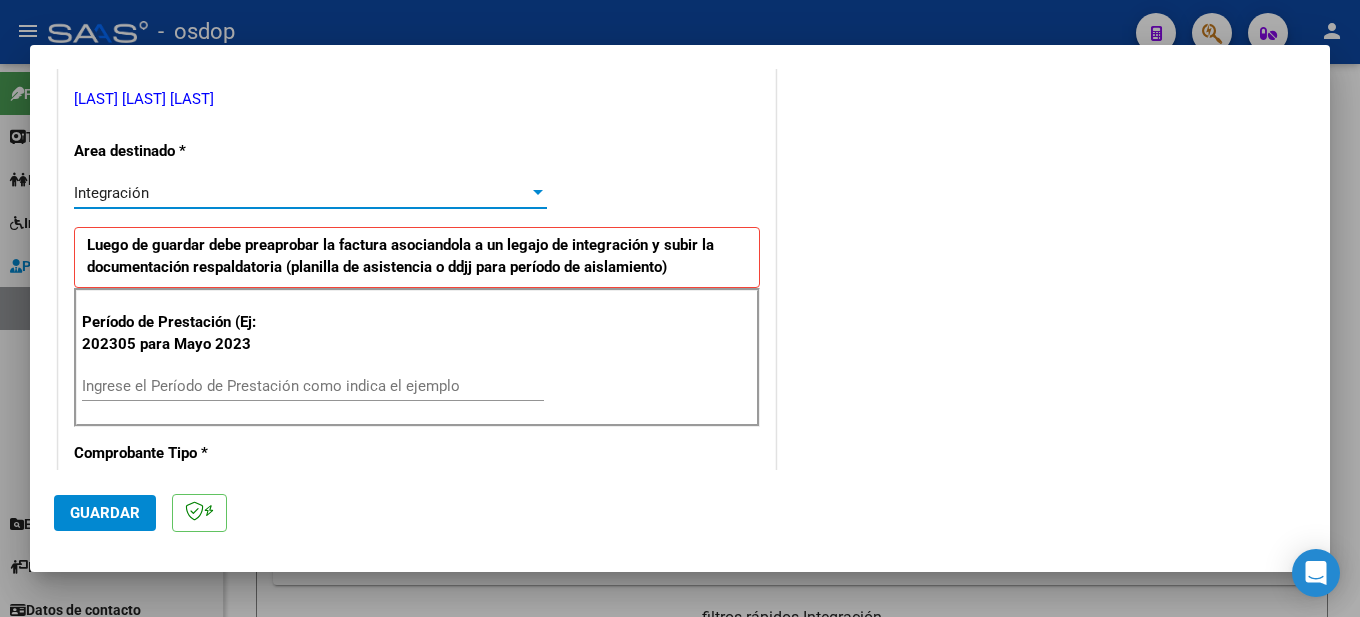 scroll, scrollTop: 500, scrollLeft: 0, axis: vertical 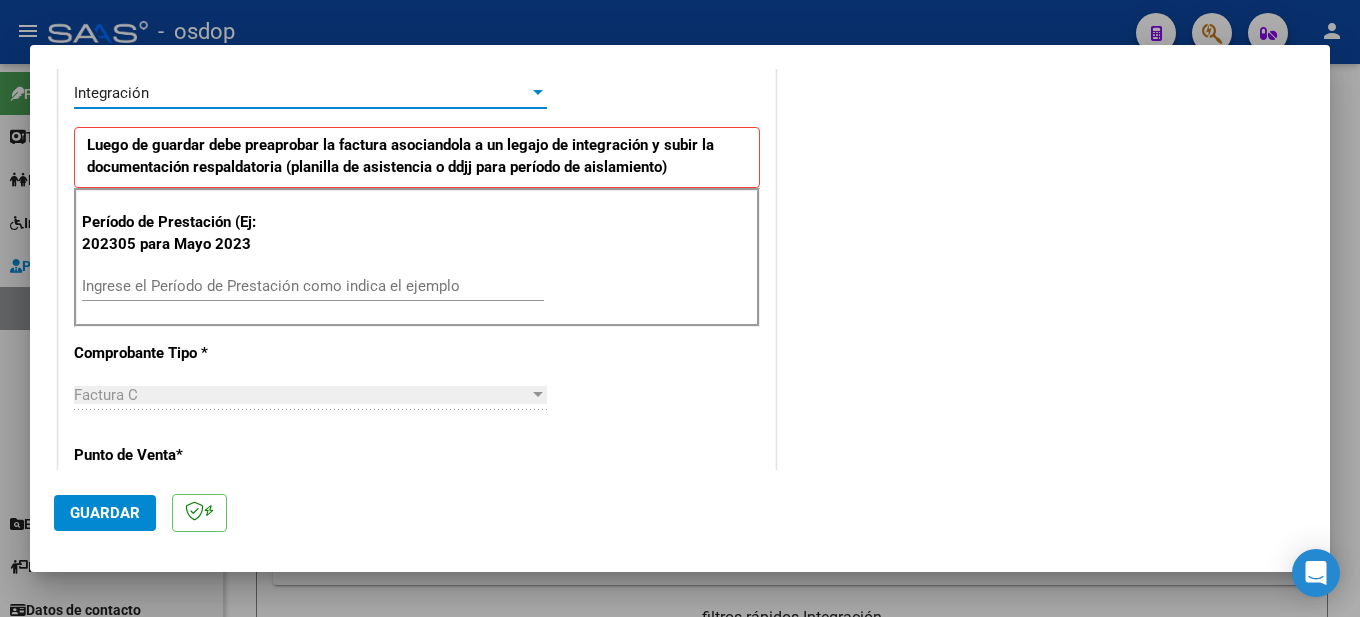 click on "Ingrese el Período de Prestación como indica el ejemplo" at bounding box center (313, 286) 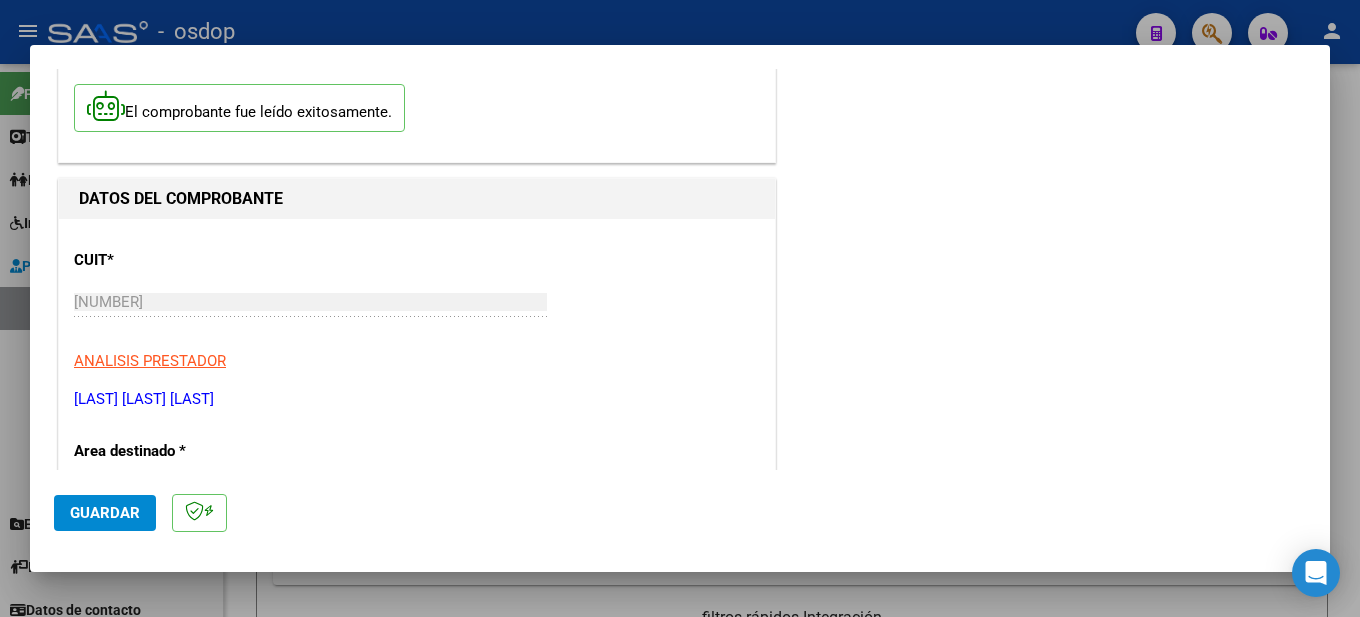scroll, scrollTop: 0, scrollLeft: 0, axis: both 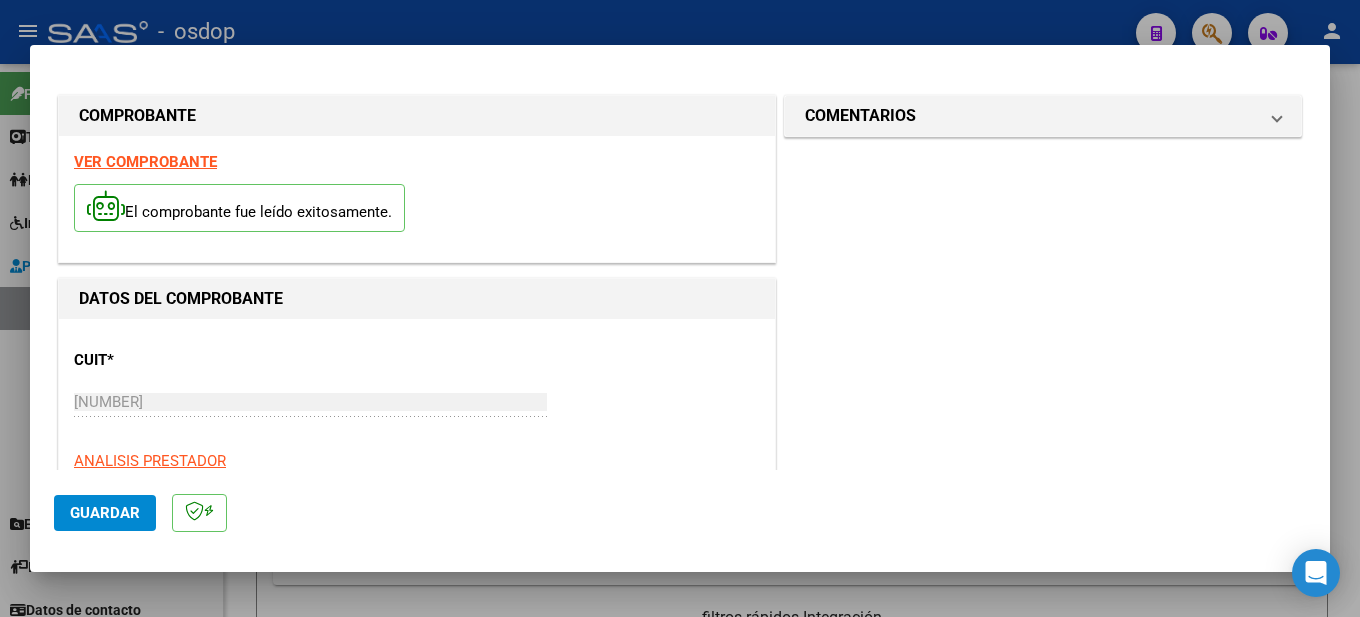 type on "202507" 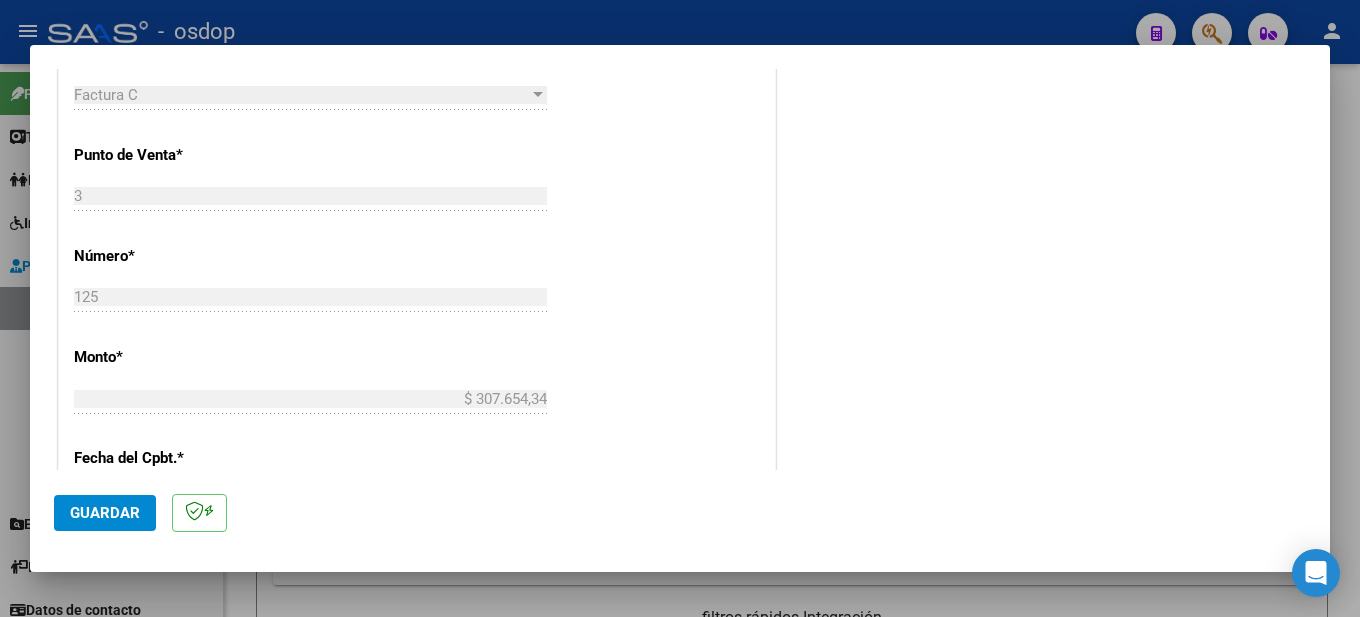 scroll, scrollTop: 1300, scrollLeft: 0, axis: vertical 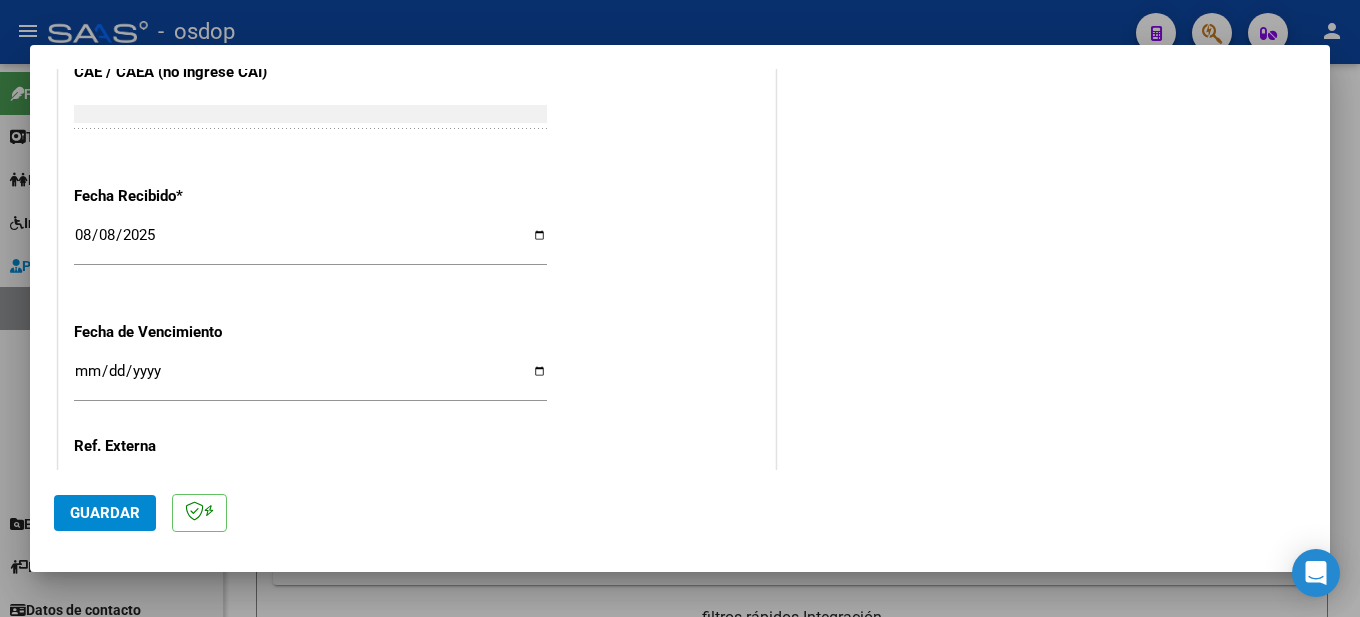 click on "Guardar" 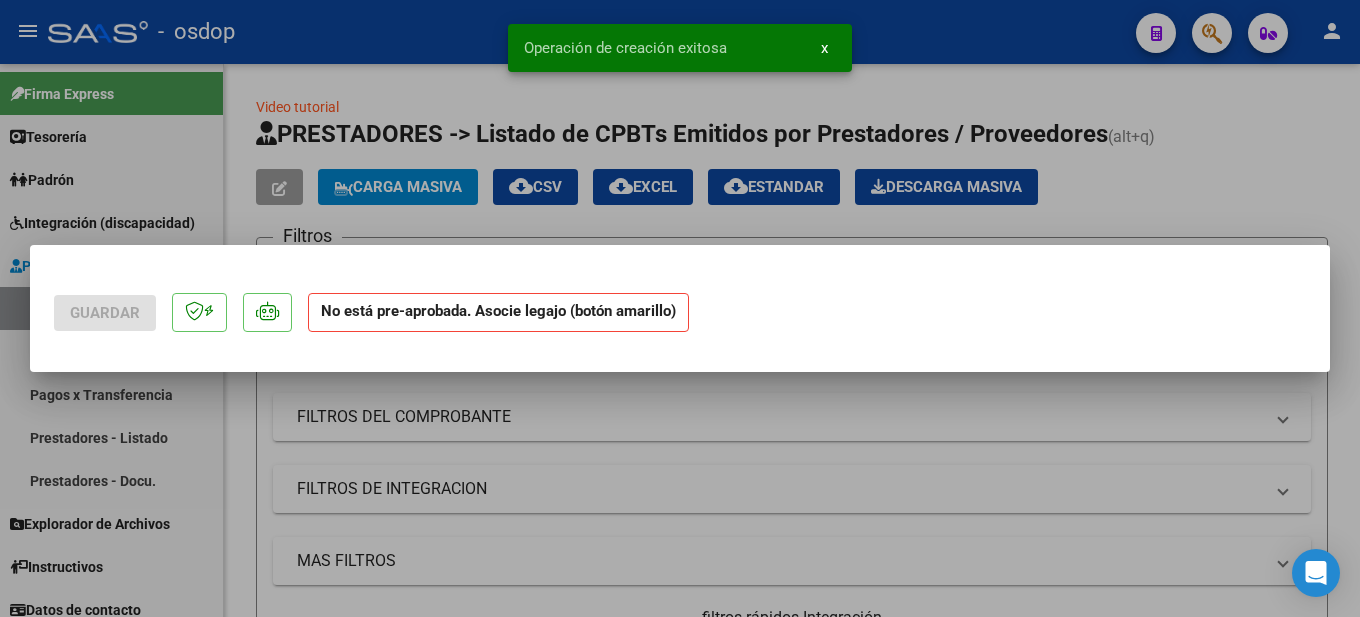scroll, scrollTop: 0, scrollLeft: 0, axis: both 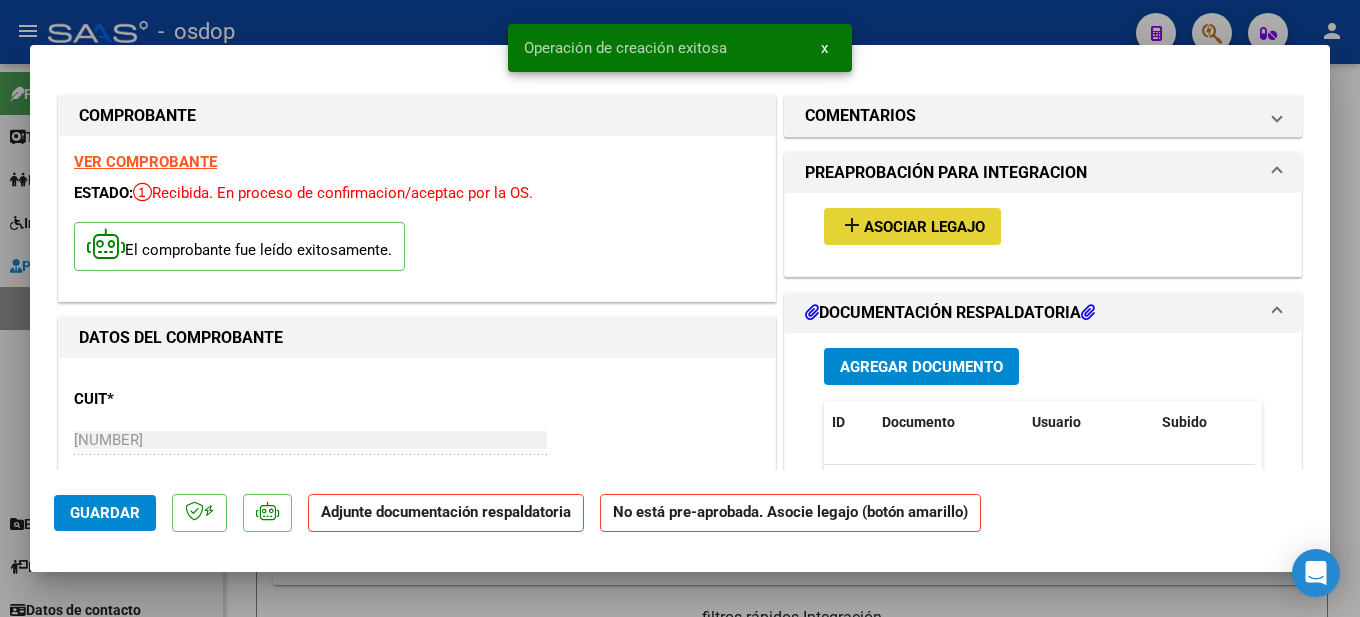 click on "Asociar Legajo" at bounding box center (924, 227) 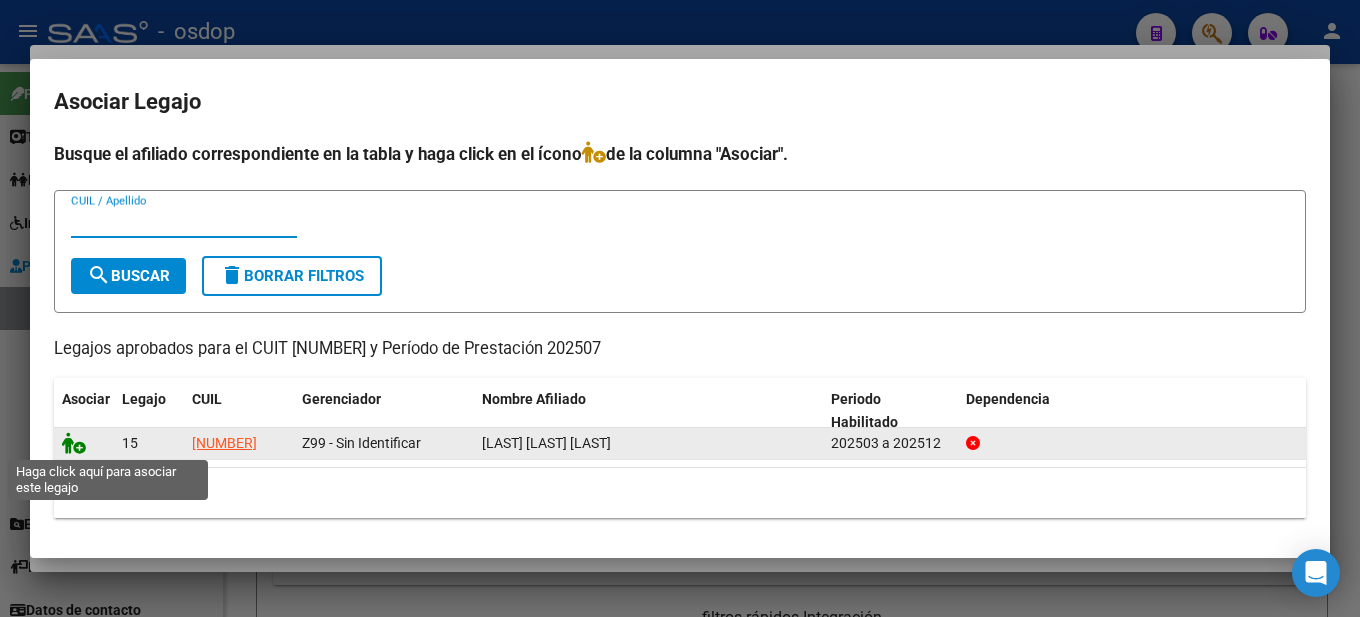 click 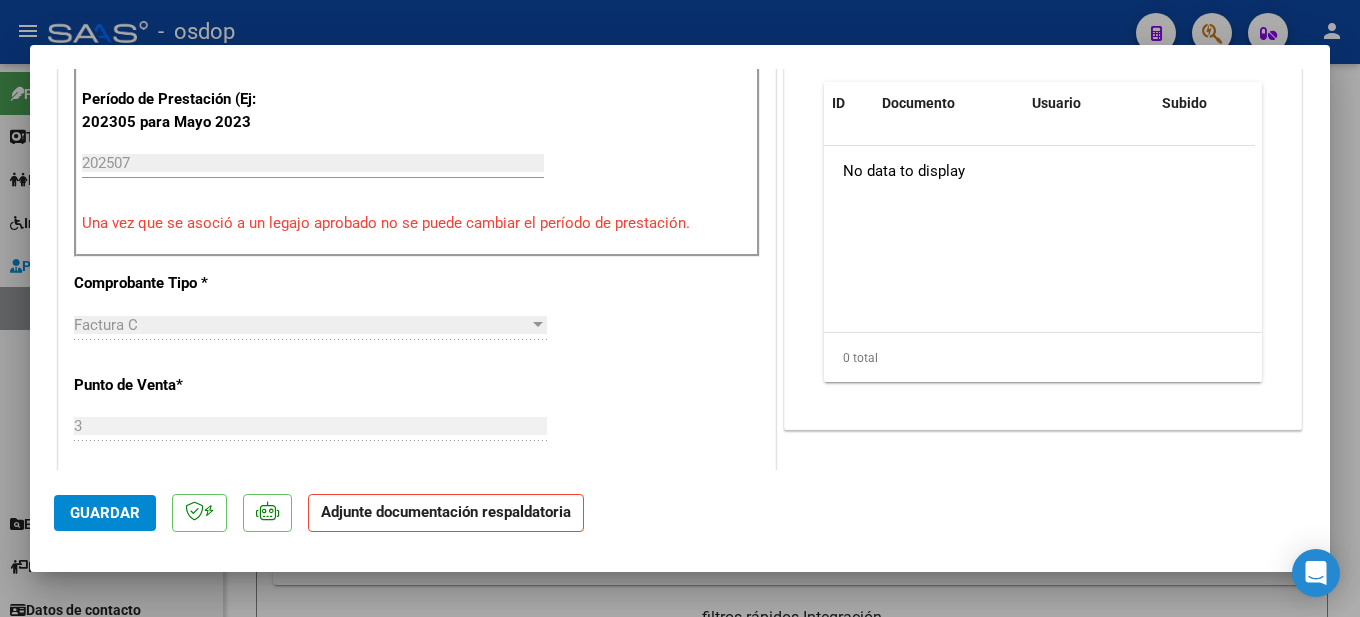 scroll, scrollTop: 300, scrollLeft: 0, axis: vertical 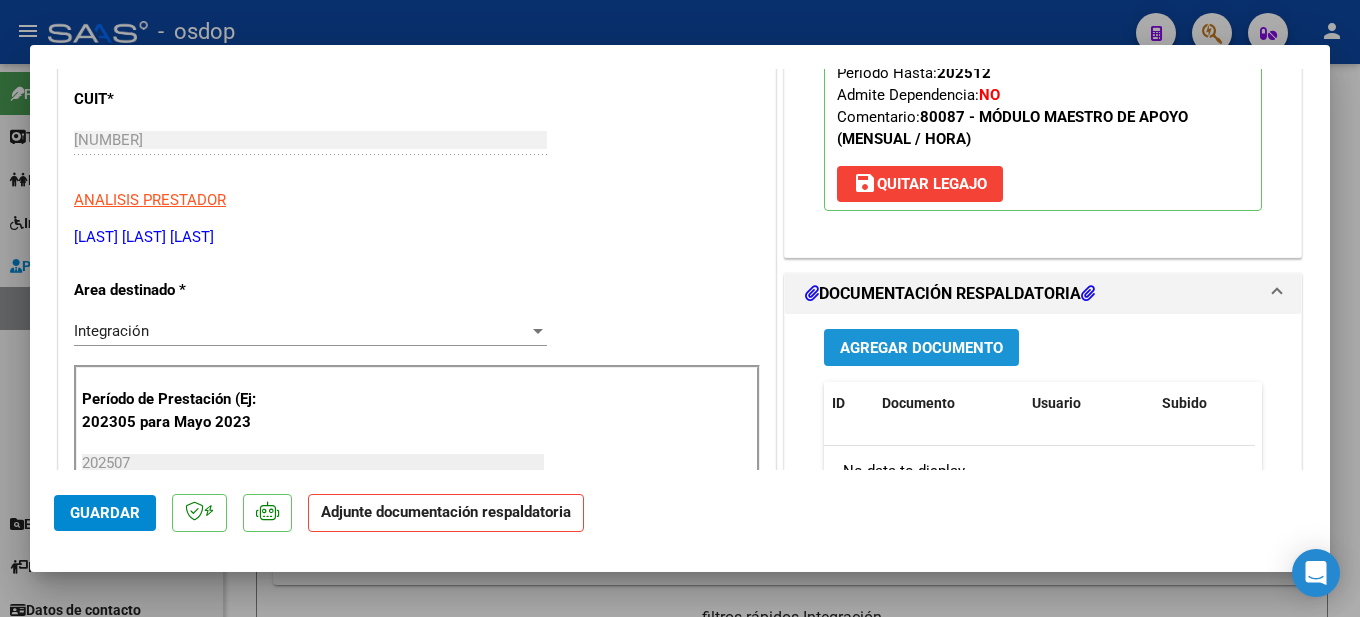 click on "Agregar Documento" at bounding box center (921, 348) 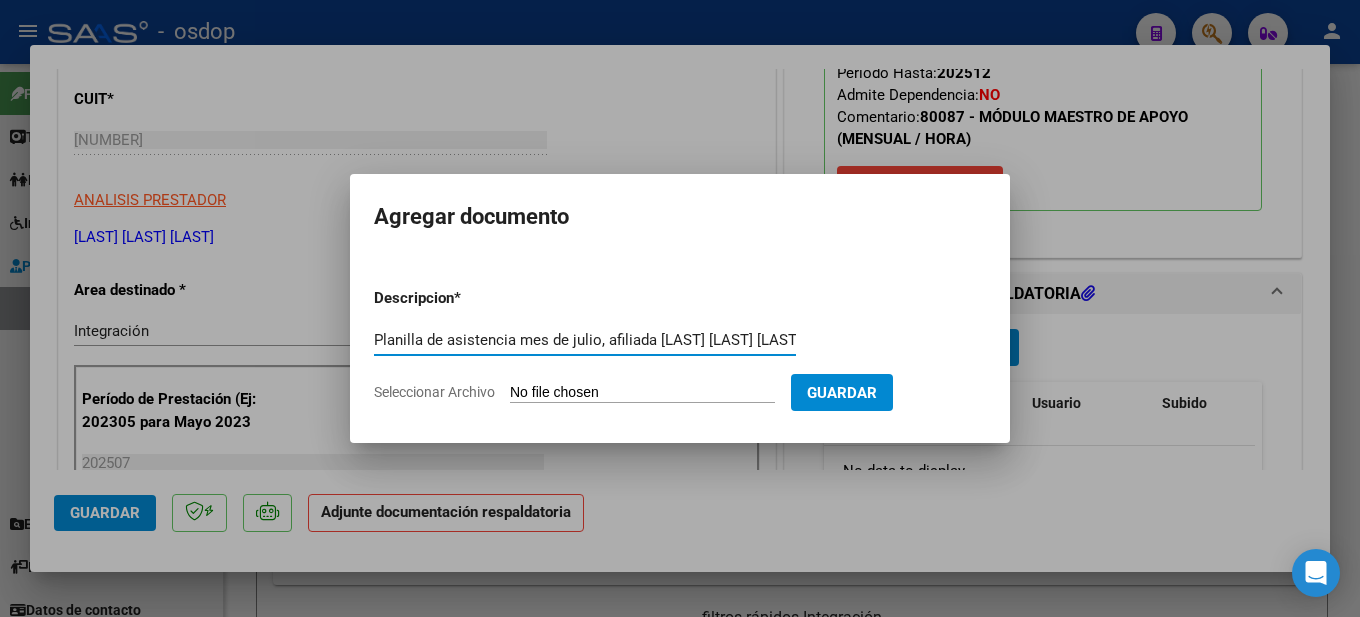 scroll, scrollTop: 0, scrollLeft: 12, axis: horizontal 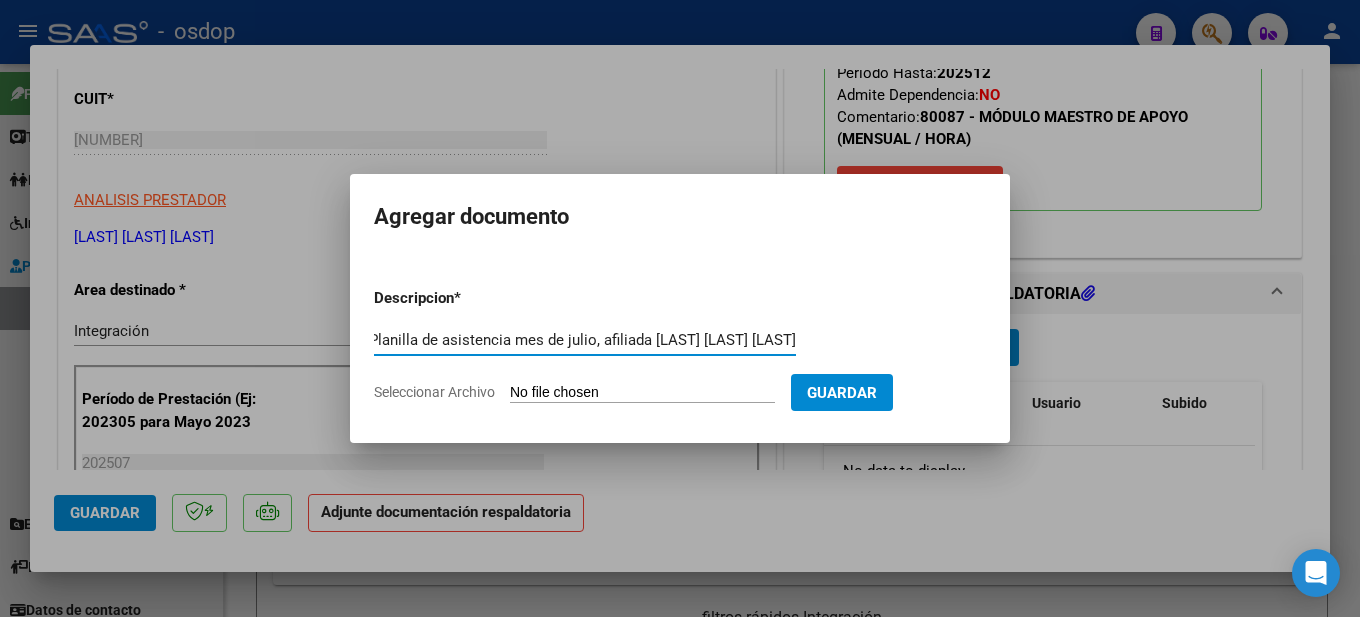 type on "Planilla de asistencia mes de julio, afiliada [LAST] [LAST] [LAST]" 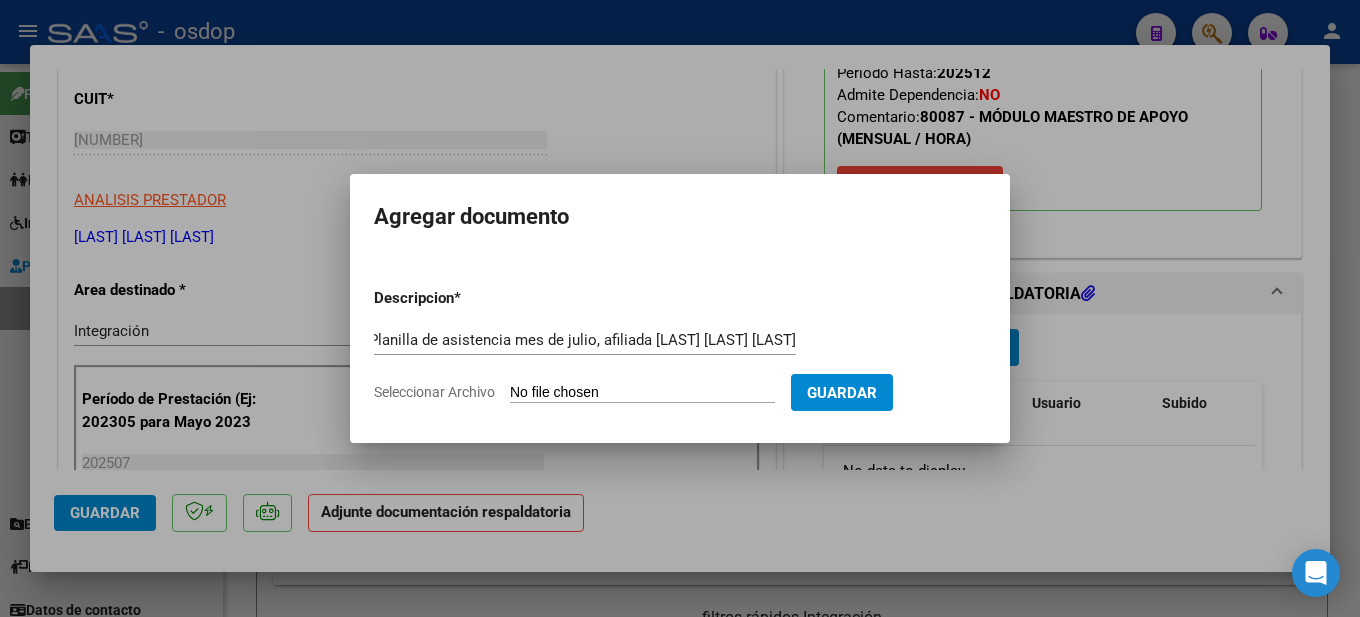 scroll, scrollTop: 0, scrollLeft: 0, axis: both 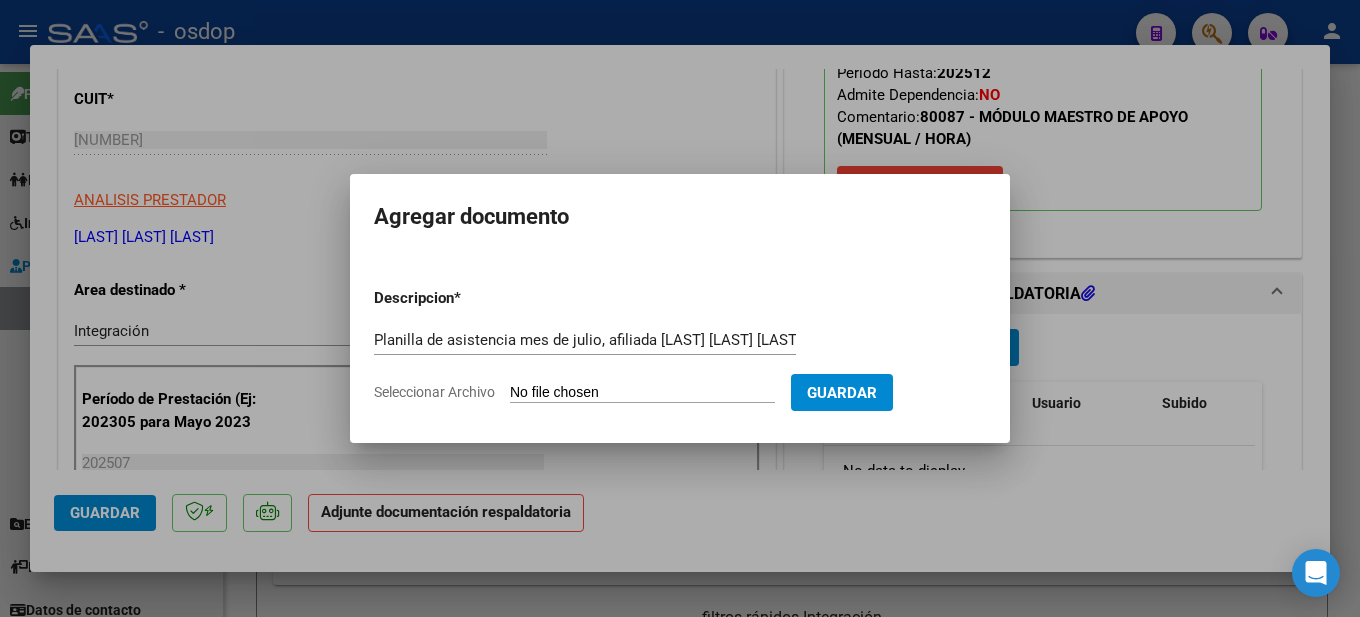 click on "Seleccionar Archivo" at bounding box center (642, 393) 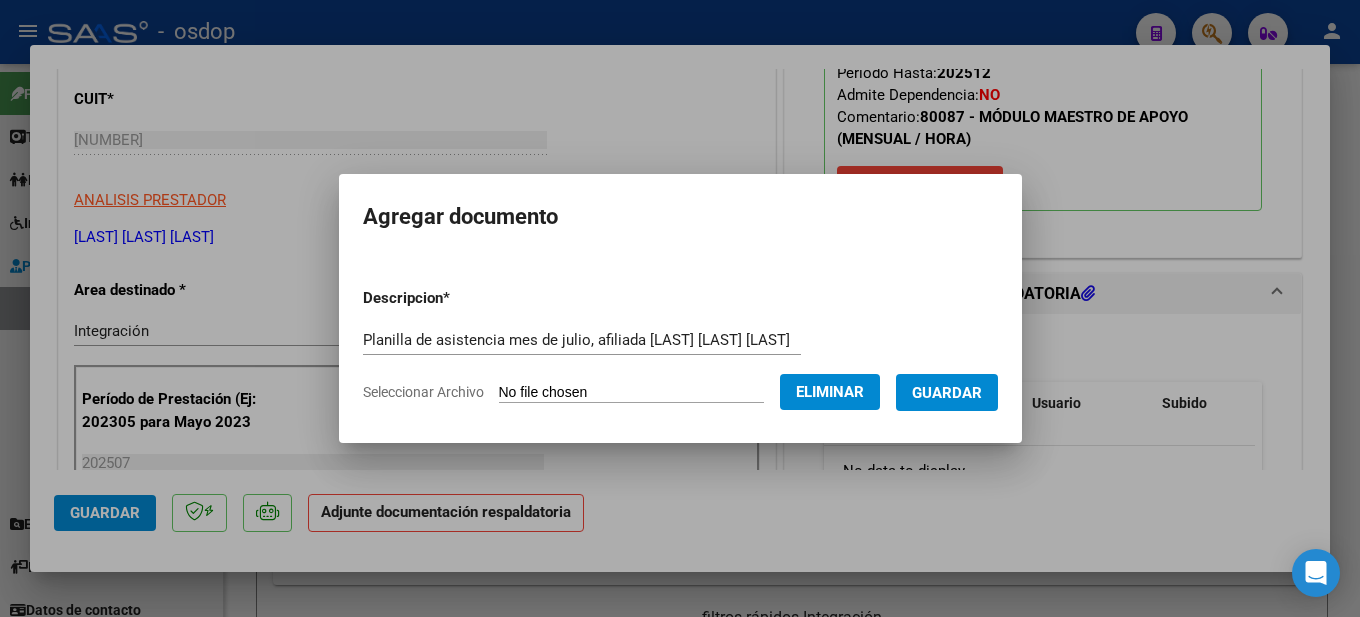 click on "Guardar" at bounding box center [947, 392] 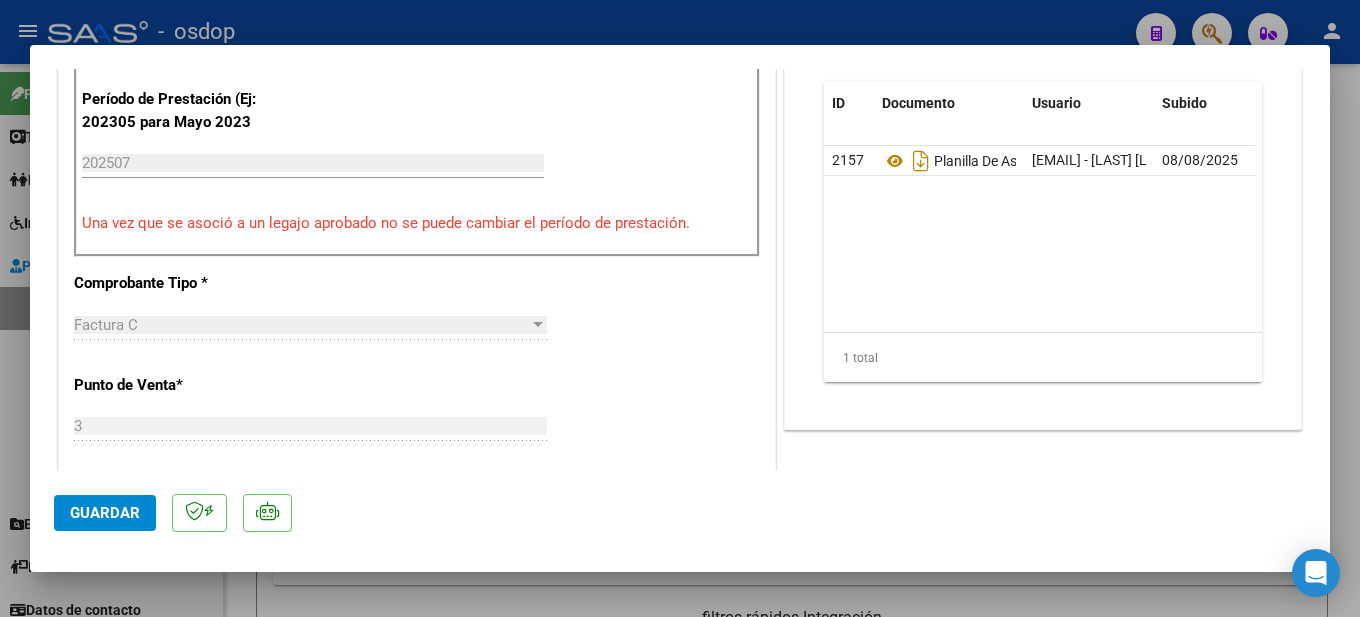 scroll, scrollTop: 0, scrollLeft: 0, axis: both 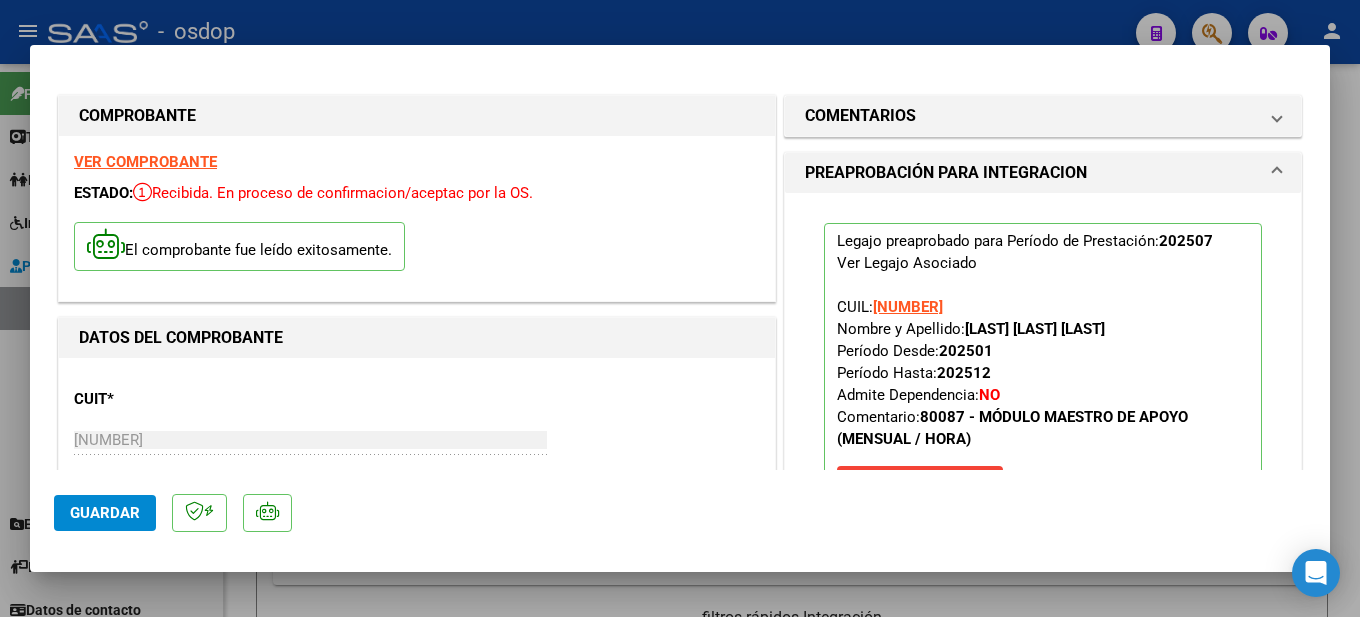 click at bounding box center [680, 308] 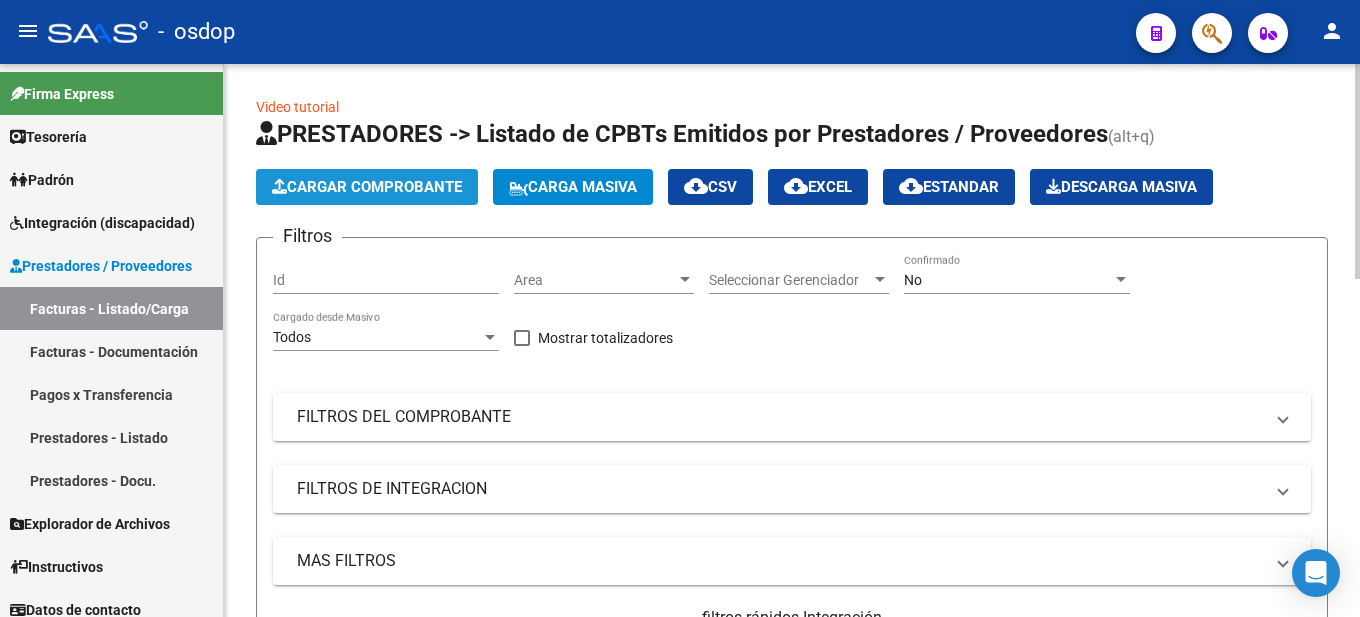 click on "Cargar Comprobante" 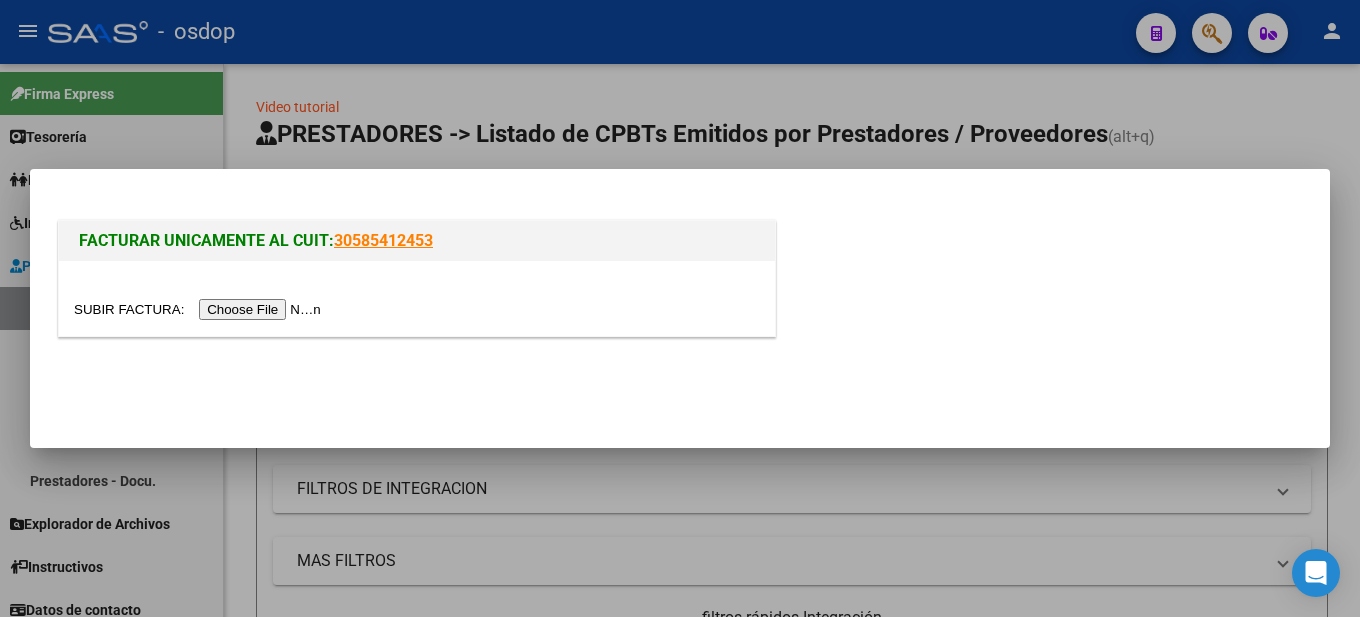 click at bounding box center [200, 309] 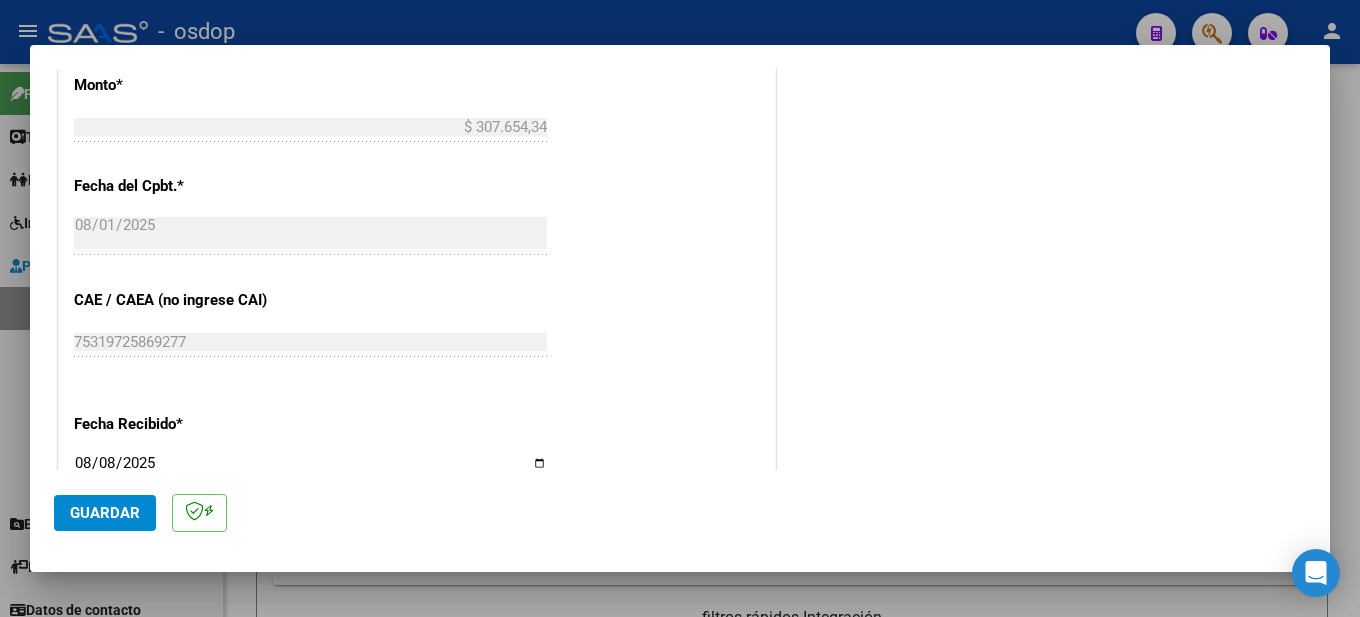scroll, scrollTop: 572, scrollLeft: 0, axis: vertical 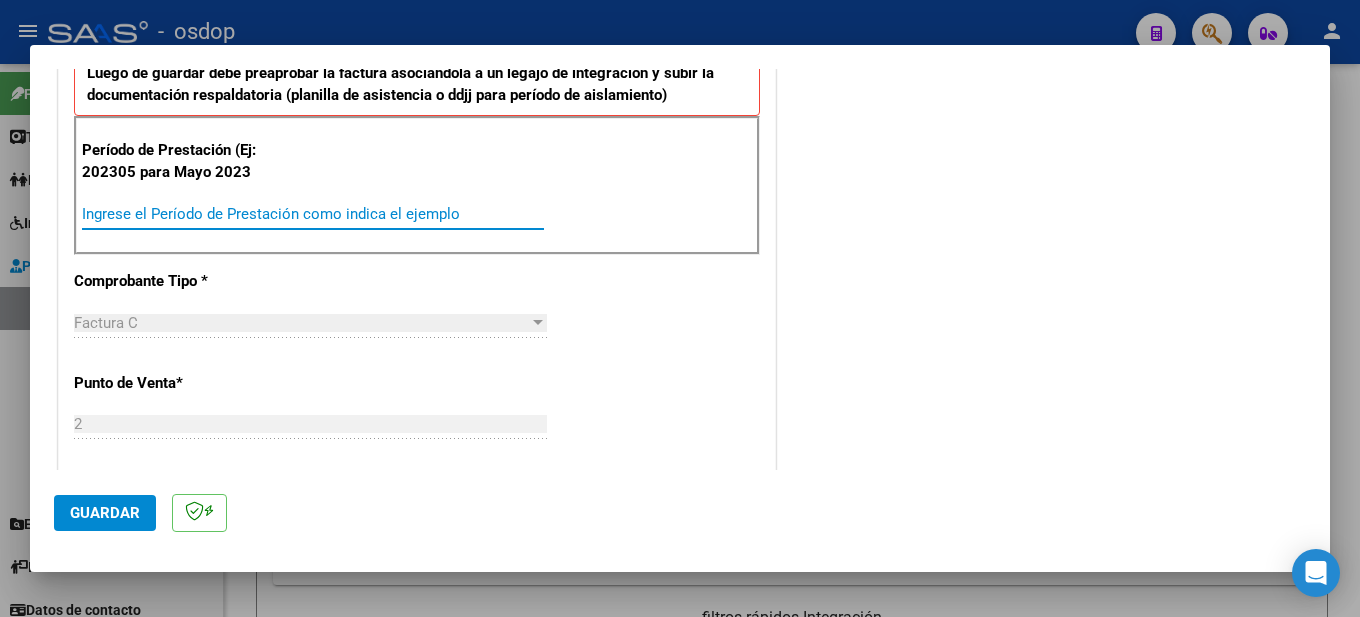 click on "Ingrese el Período de Prestación como indica el ejemplo" at bounding box center [313, 214] 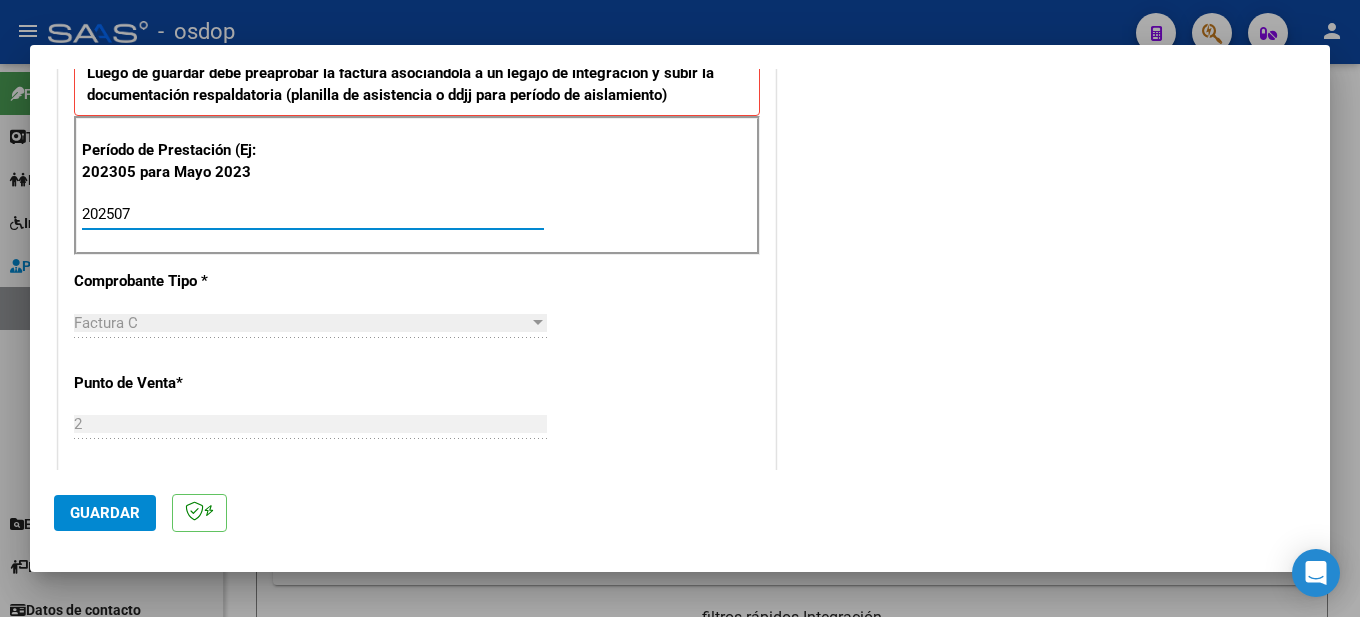 type on "202507" 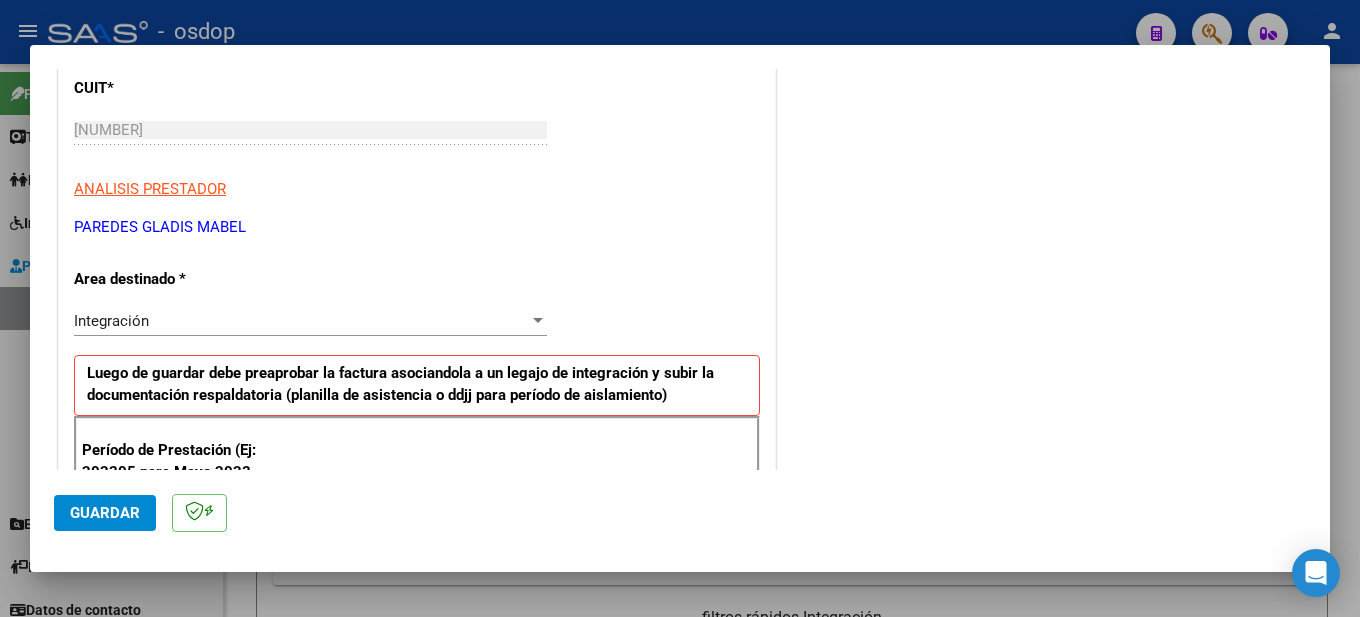 scroll, scrollTop: 0, scrollLeft: 0, axis: both 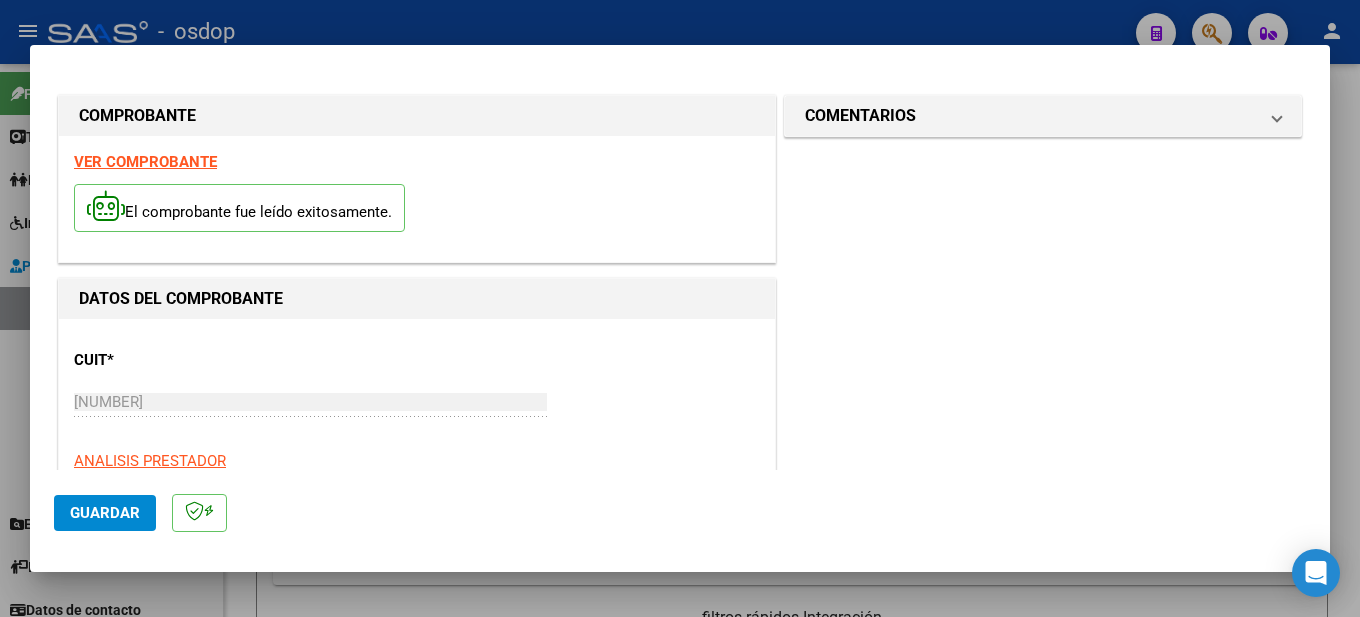 click on "VER COMPROBANTE" at bounding box center [145, 162] 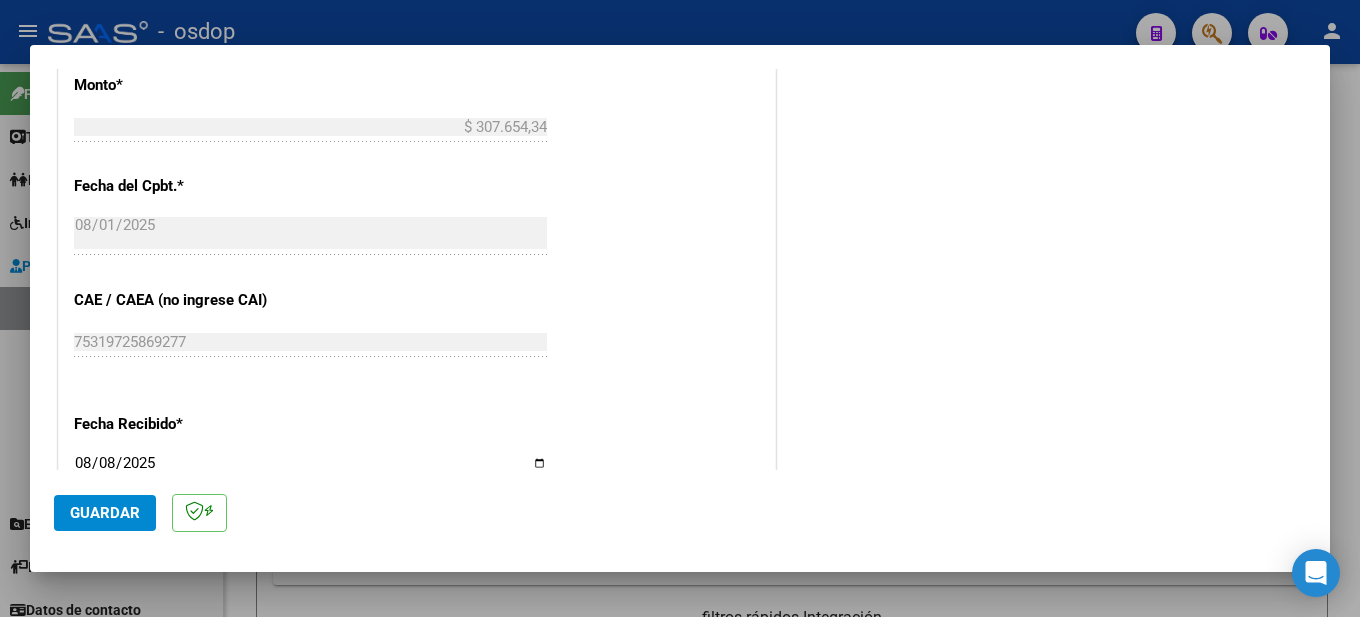 scroll, scrollTop: 1272, scrollLeft: 0, axis: vertical 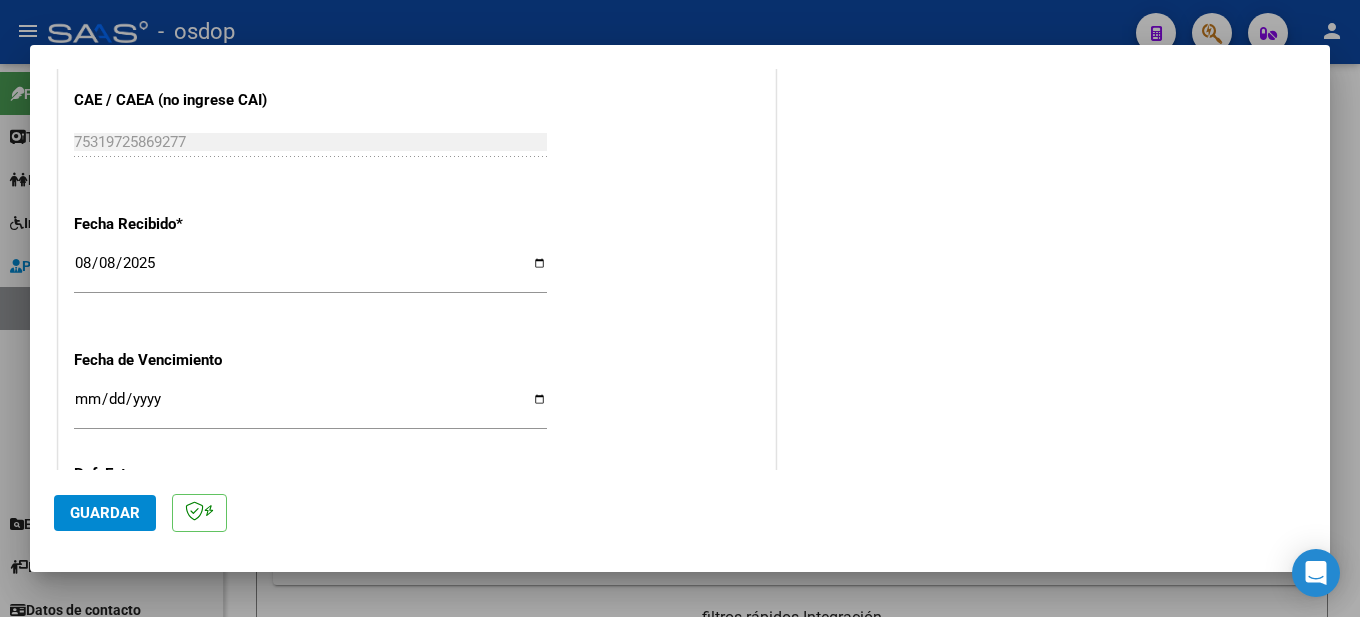 click on "Guardar" 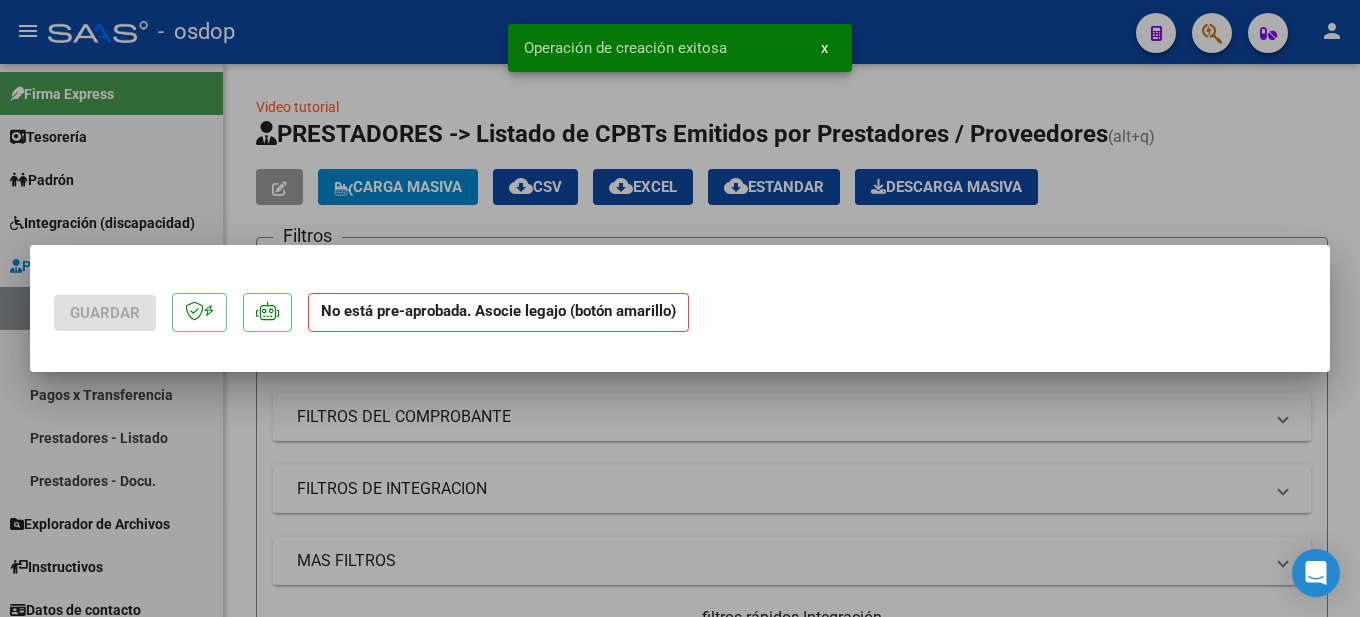 scroll, scrollTop: 0, scrollLeft: 0, axis: both 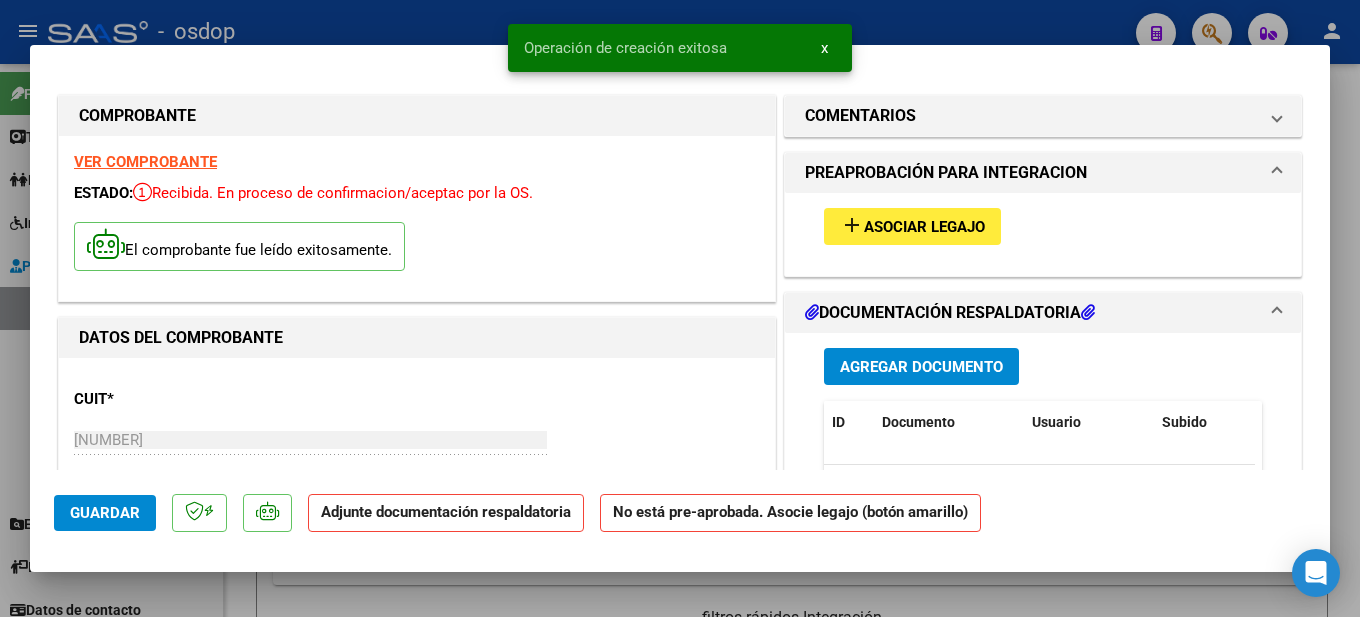 click on "Asociar Legajo" at bounding box center [924, 227] 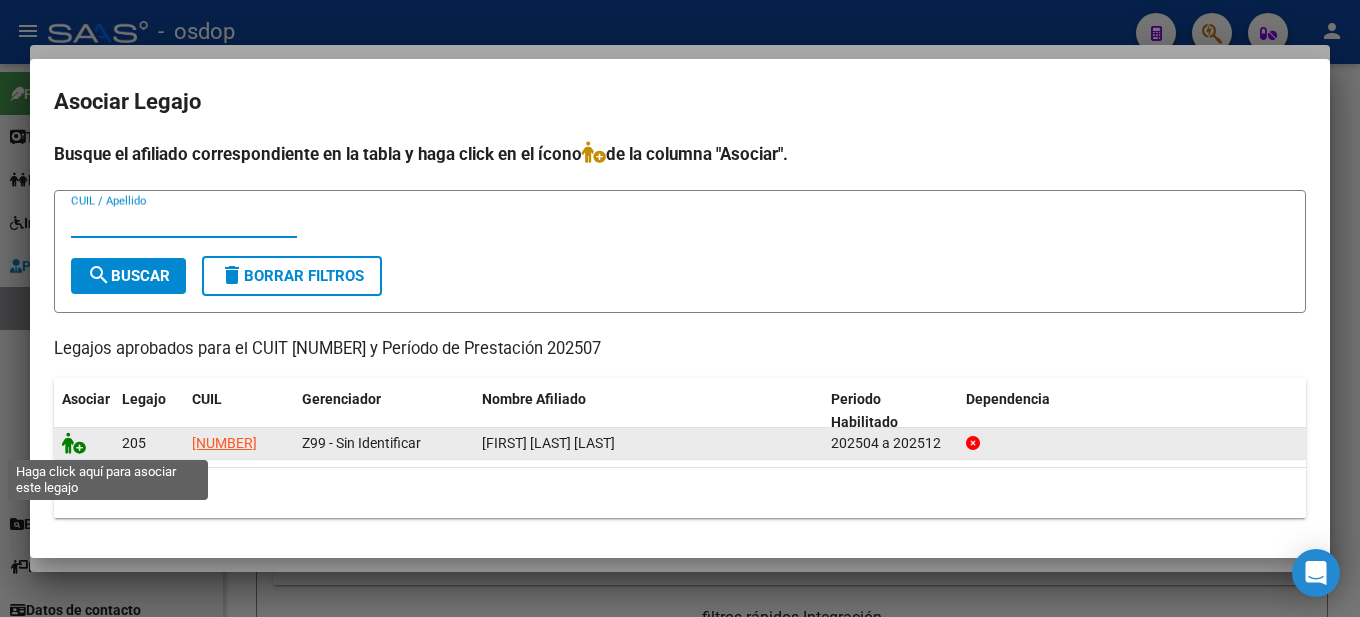 click 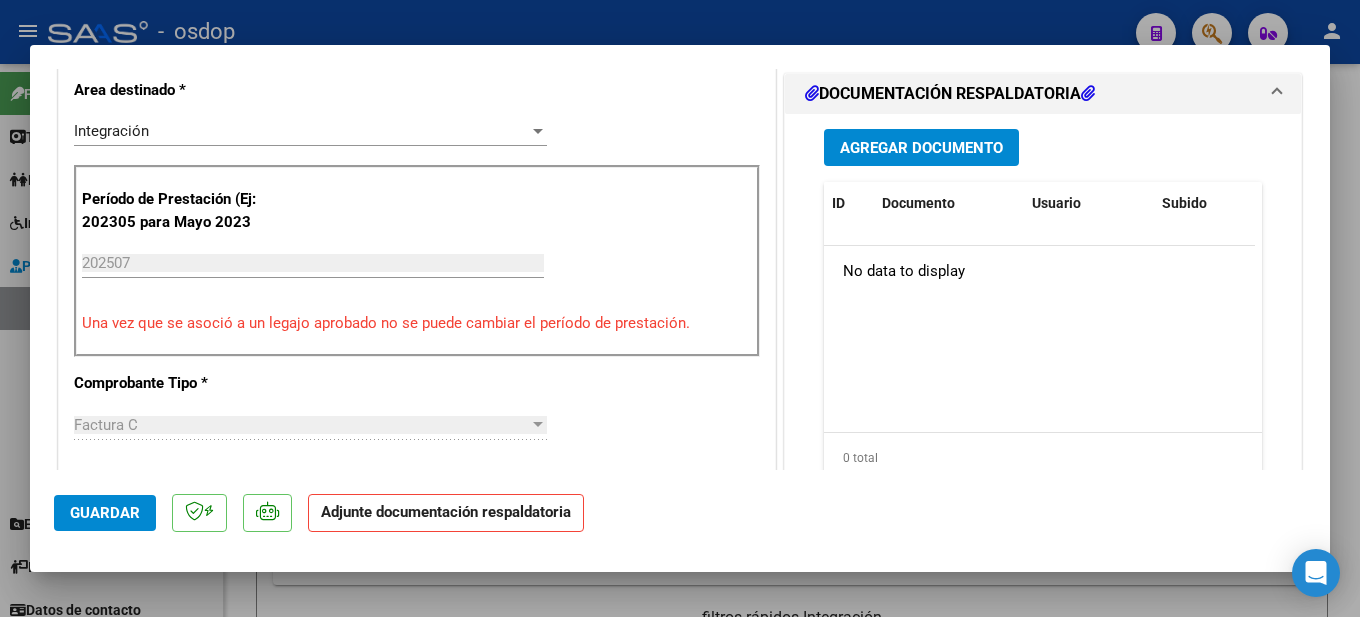 scroll, scrollTop: 300, scrollLeft: 0, axis: vertical 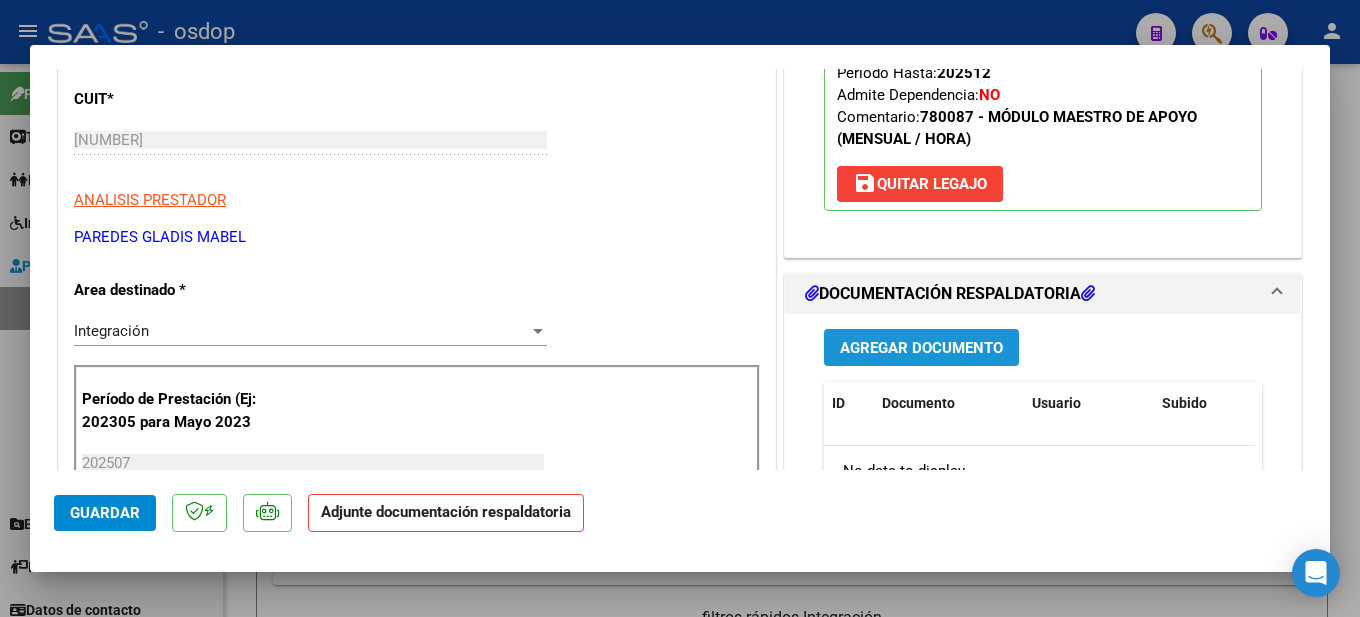 click on "Agregar Documento" at bounding box center (921, 348) 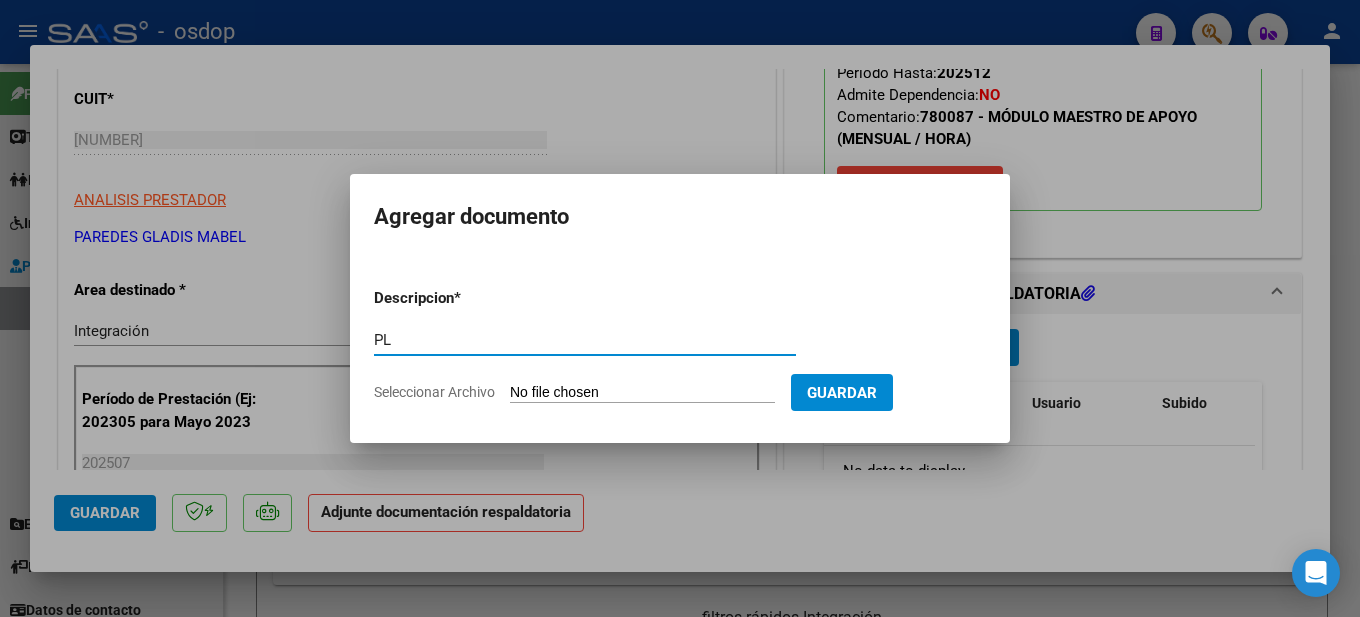 type on "P" 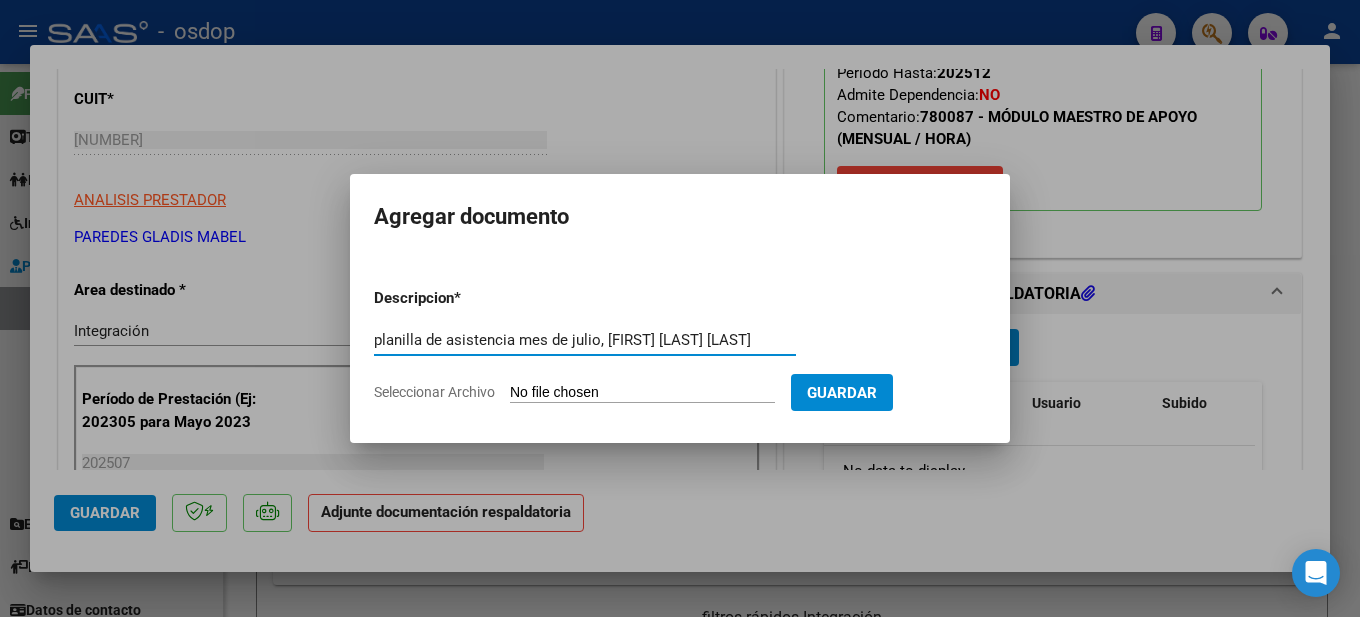 type on "planilla de asistencia mes de julio, [FIRST] [LAST] [LAST]" 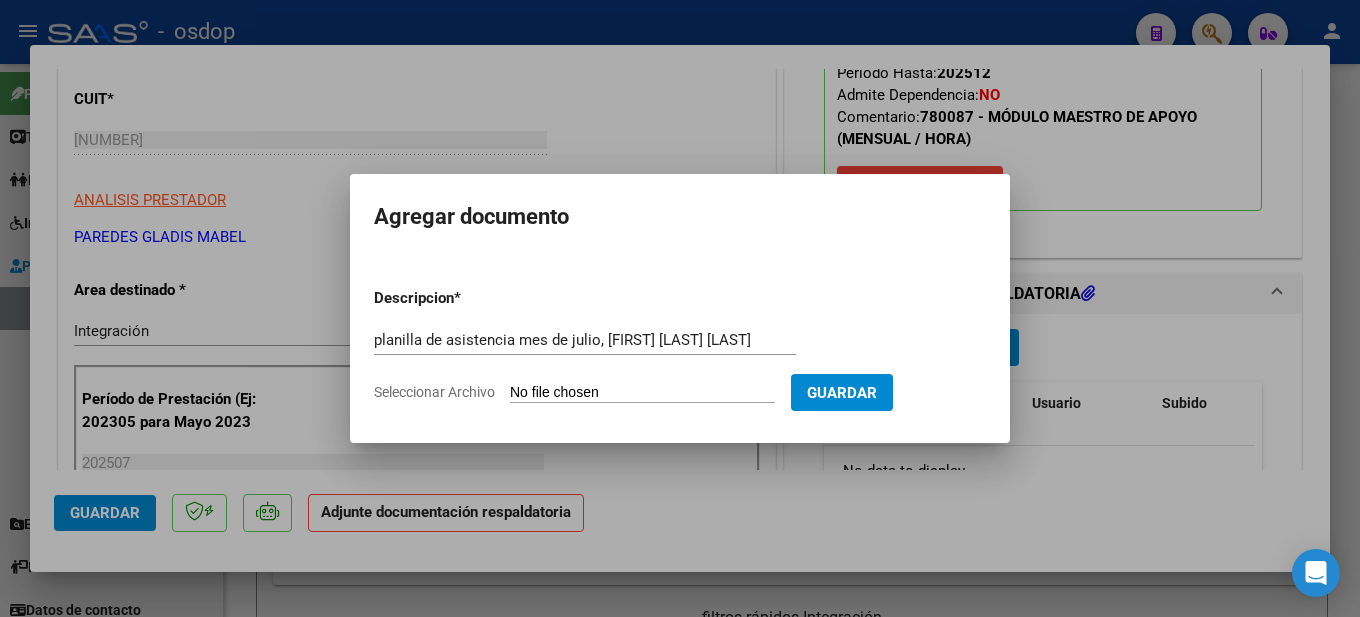 click on "Seleccionar Archivo" at bounding box center (642, 393) 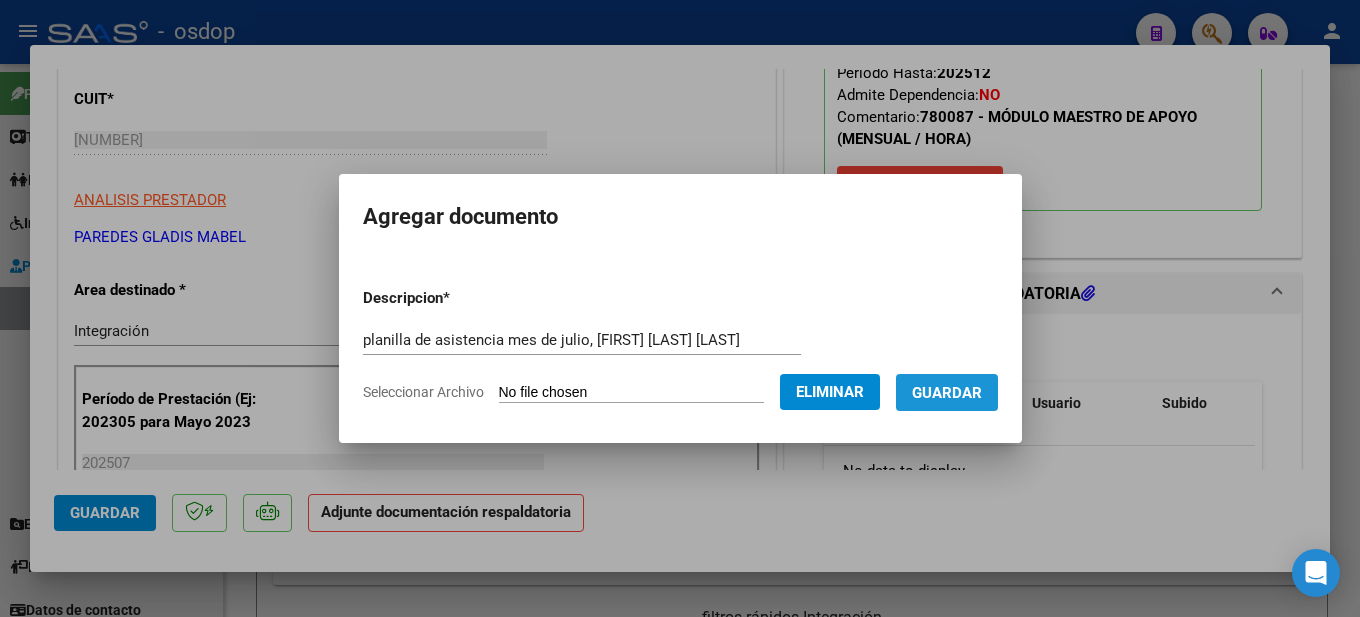 click on "Guardar" at bounding box center (947, 393) 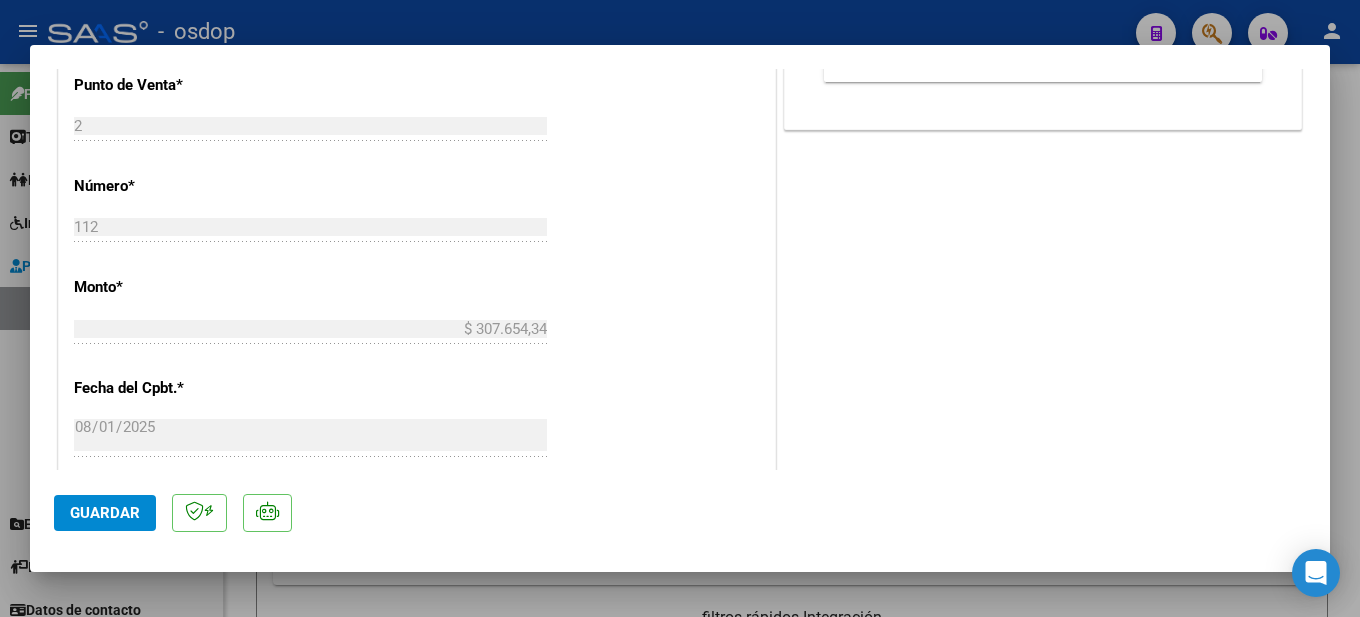 scroll, scrollTop: 600, scrollLeft: 0, axis: vertical 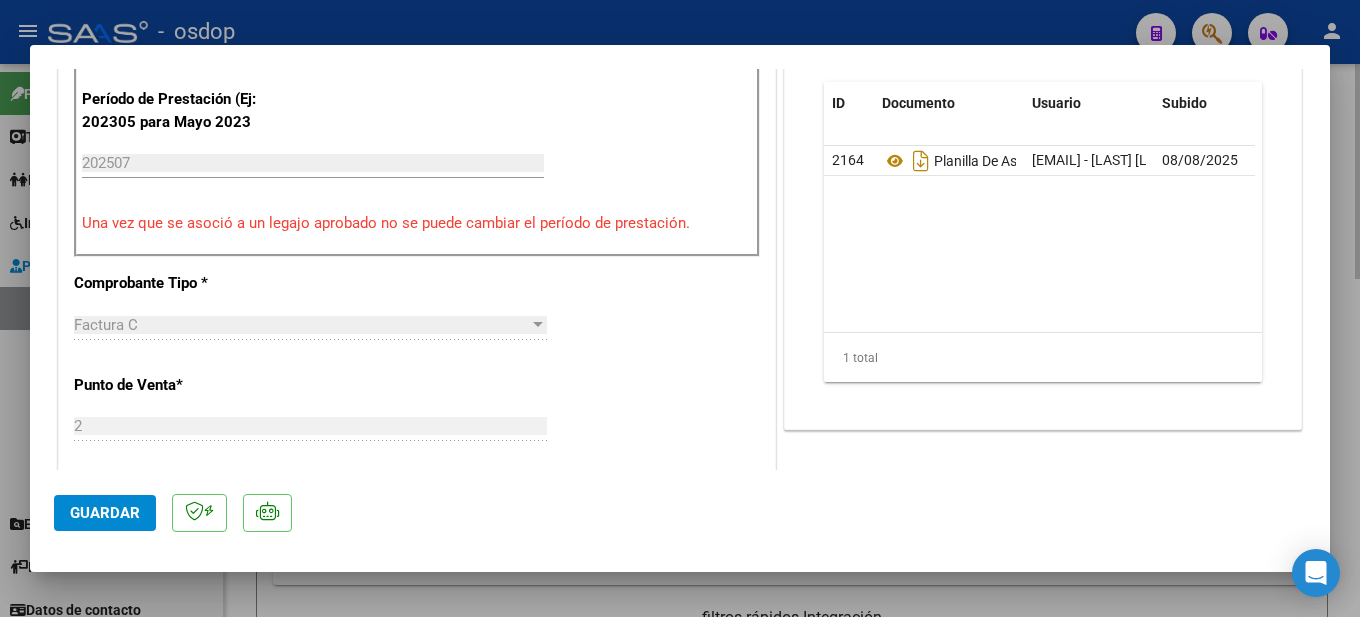 click at bounding box center [680, 308] 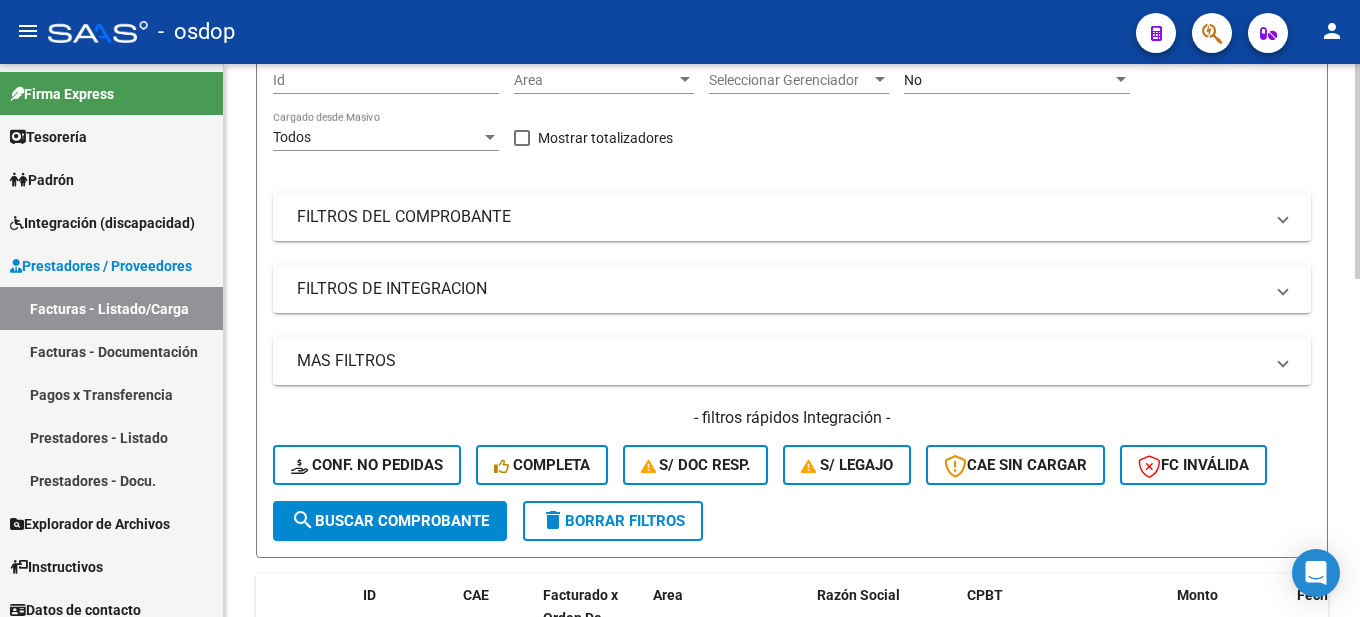 scroll, scrollTop: 0, scrollLeft: 0, axis: both 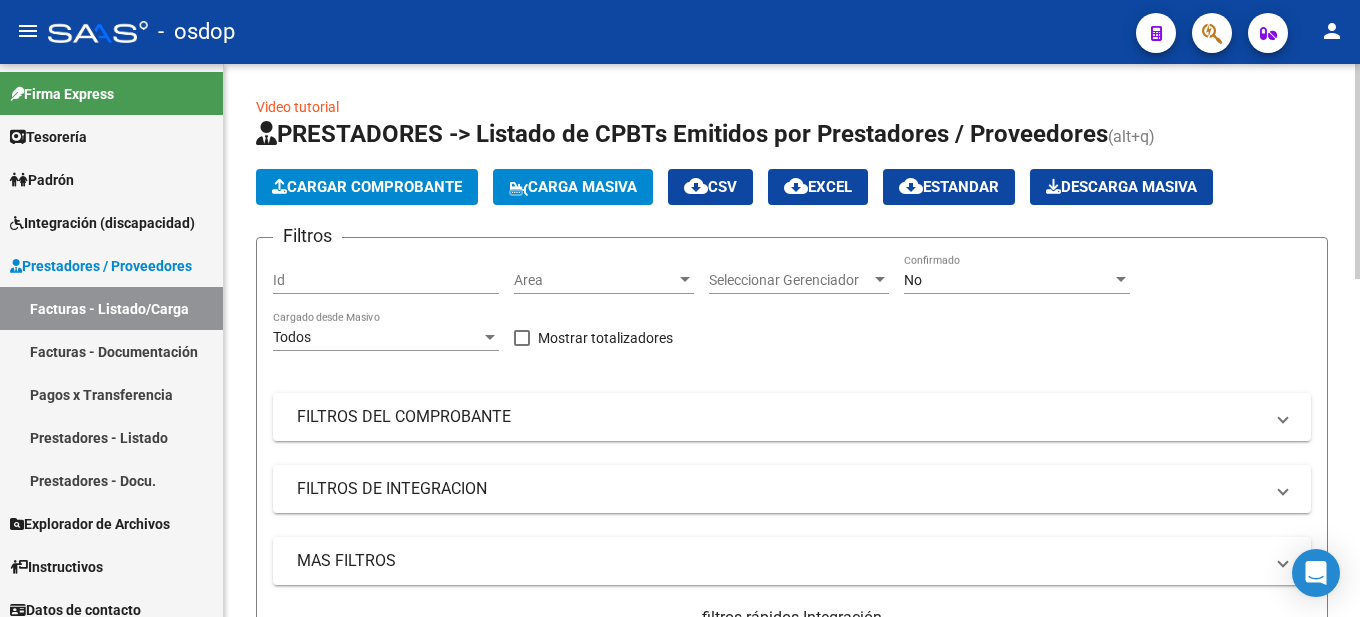 click on "Cargar Comprobante" 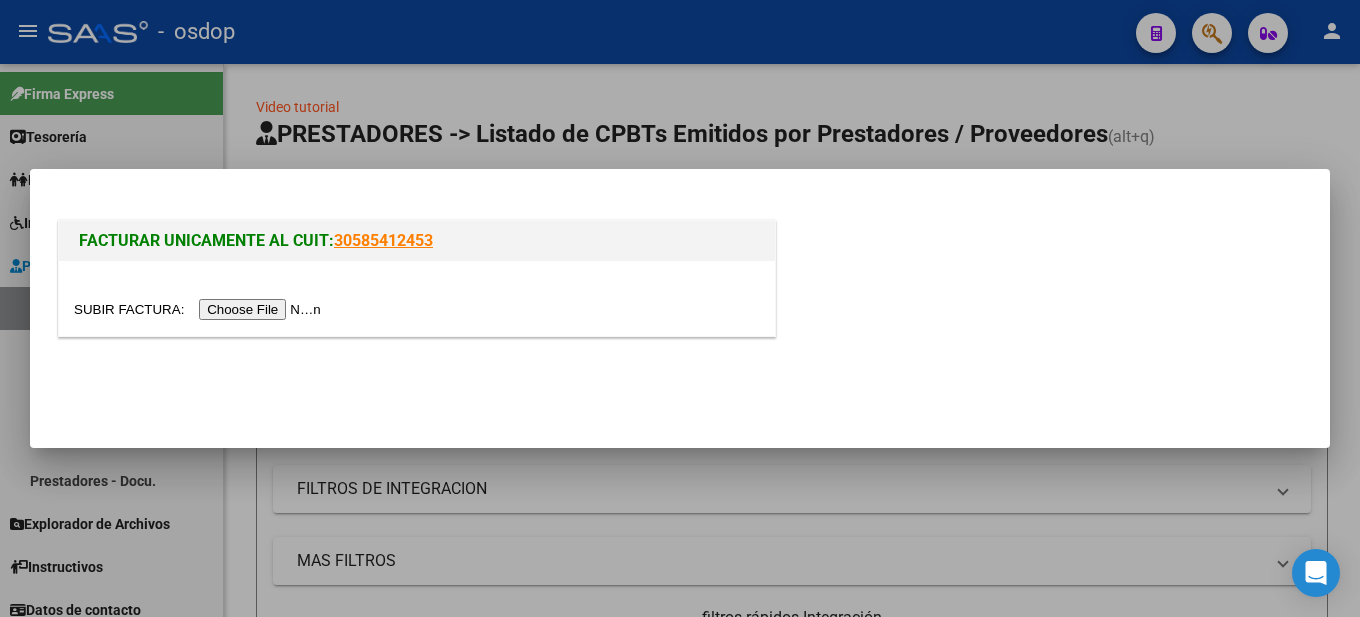 click at bounding box center (200, 309) 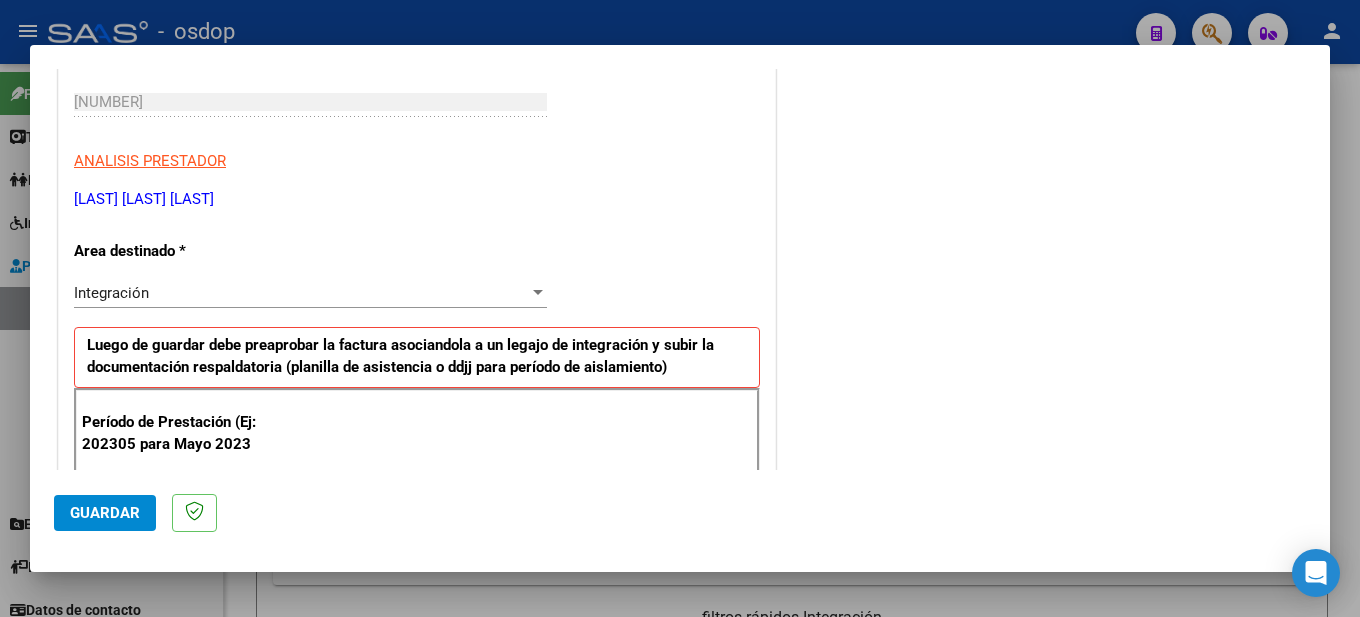 scroll, scrollTop: 400, scrollLeft: 0, axis: vertical 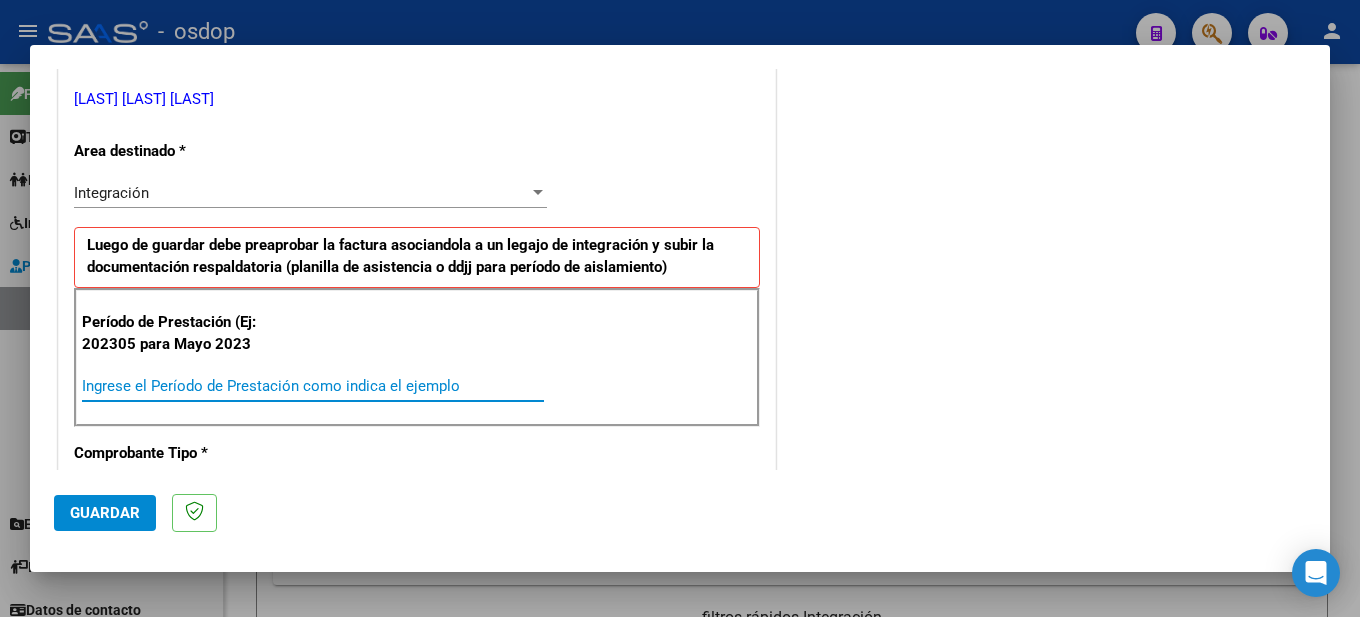 click on "Ingrese el Período de Prestación como indica el ejemplo" at bounding box center [313, 386] 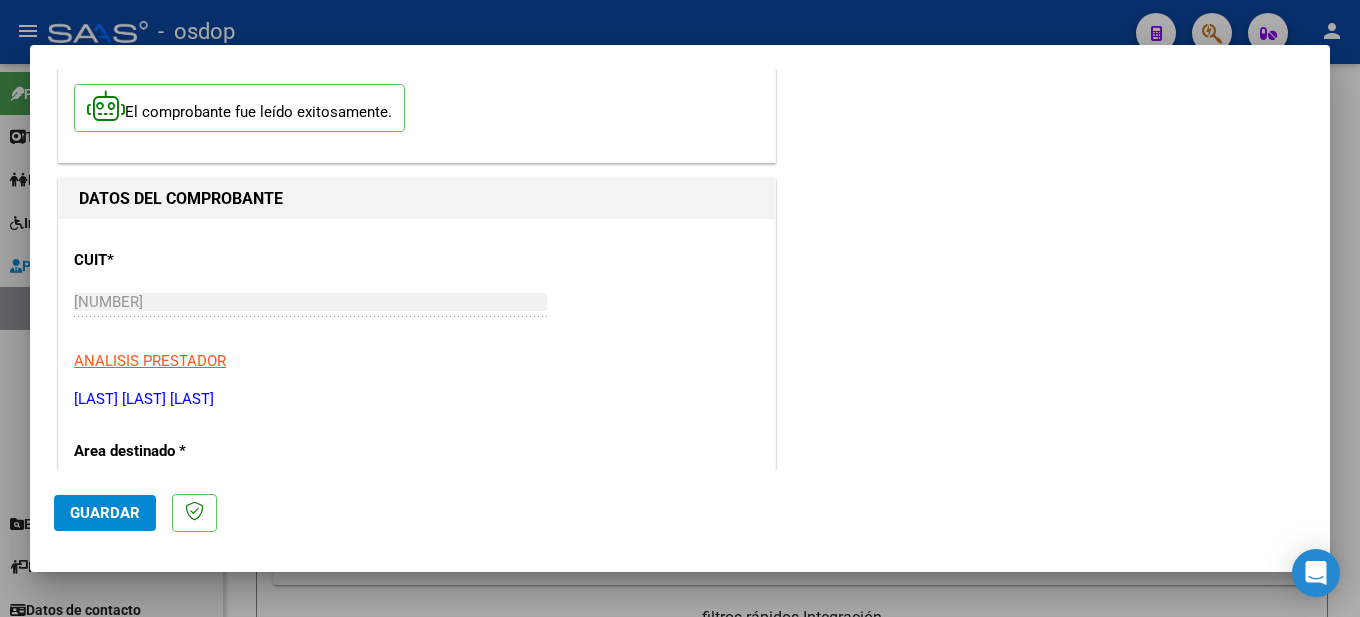 scroll, scrollTop: 0, scrollLeft: 0, axis: both 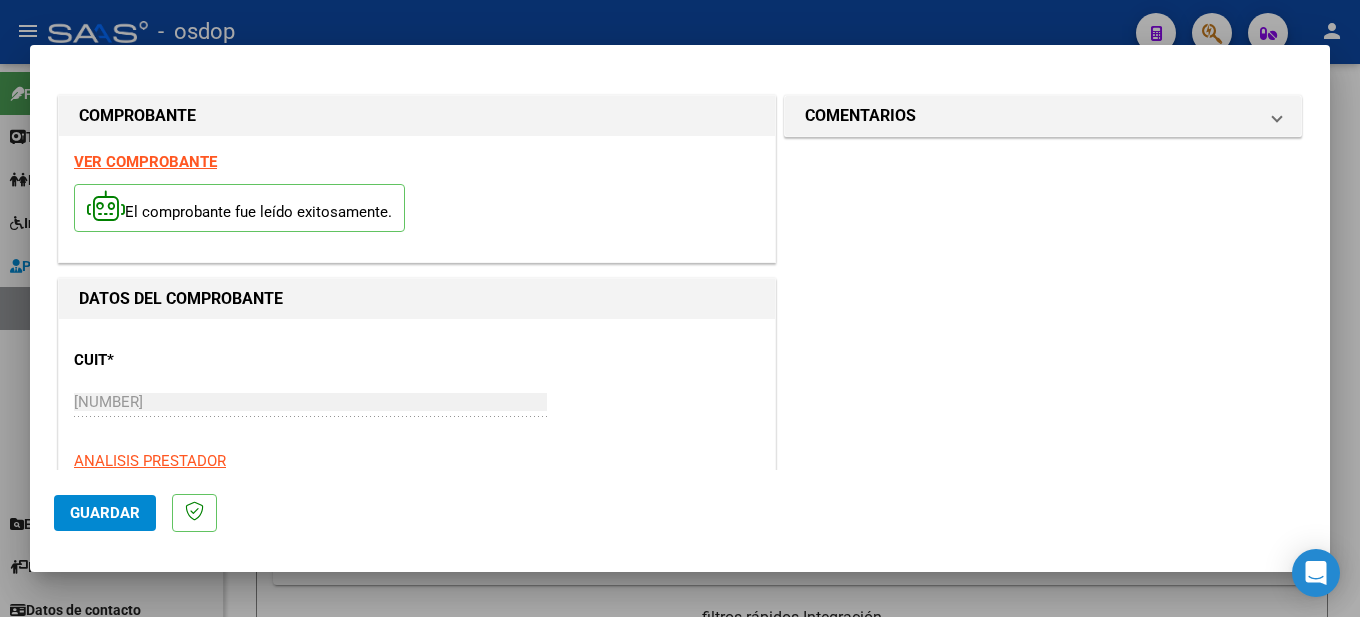 type on "202506" 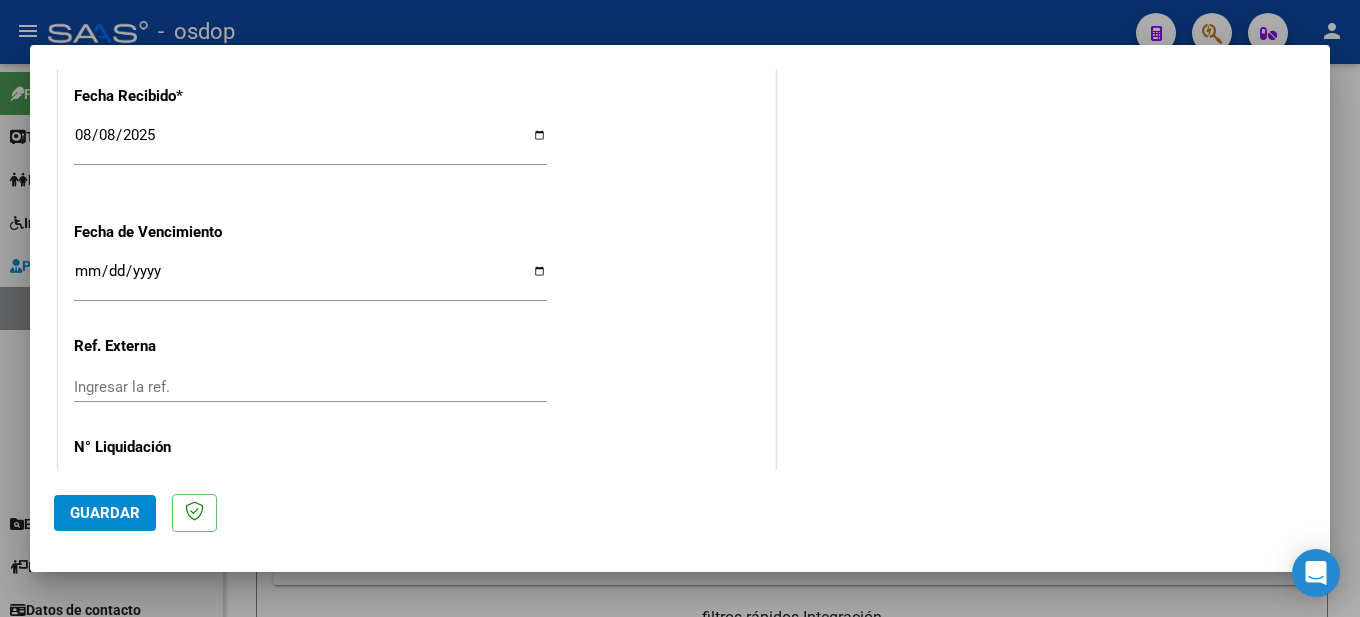 scroll, scrollTop: 1472, scrollLeft: 0, axis: vertical 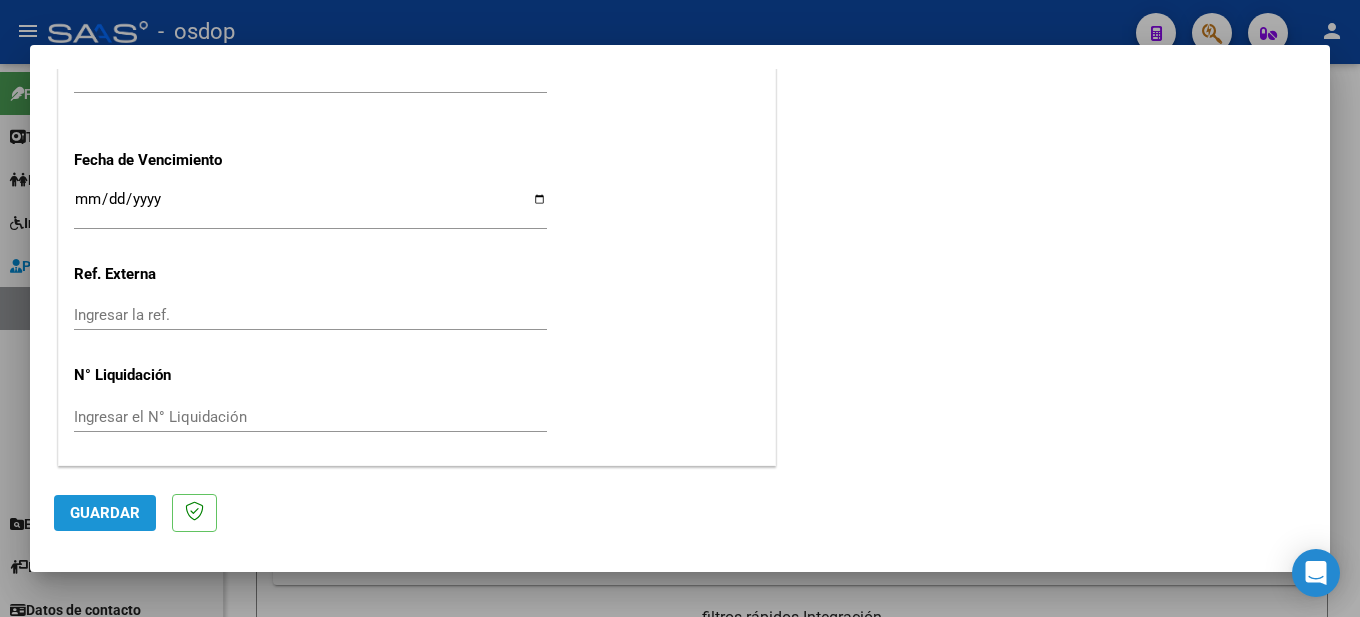 click on "Guardar" 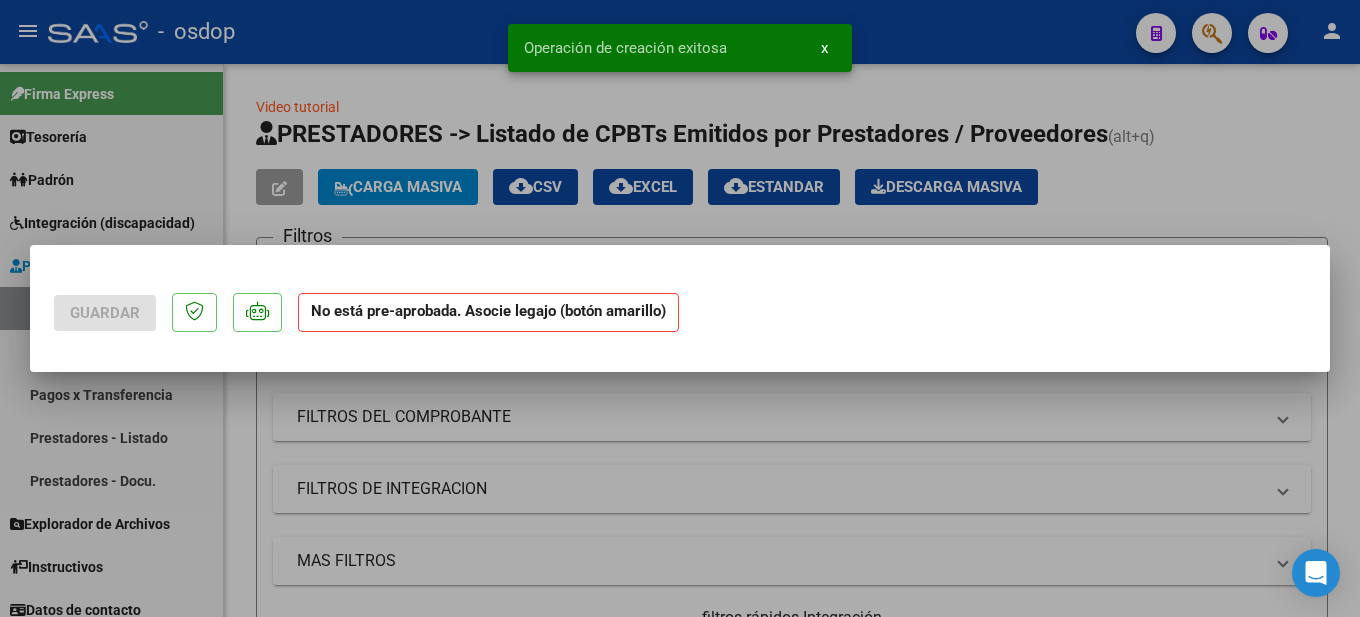 scroll, scrollTop: 0, scrollLeft: 0, axis: both 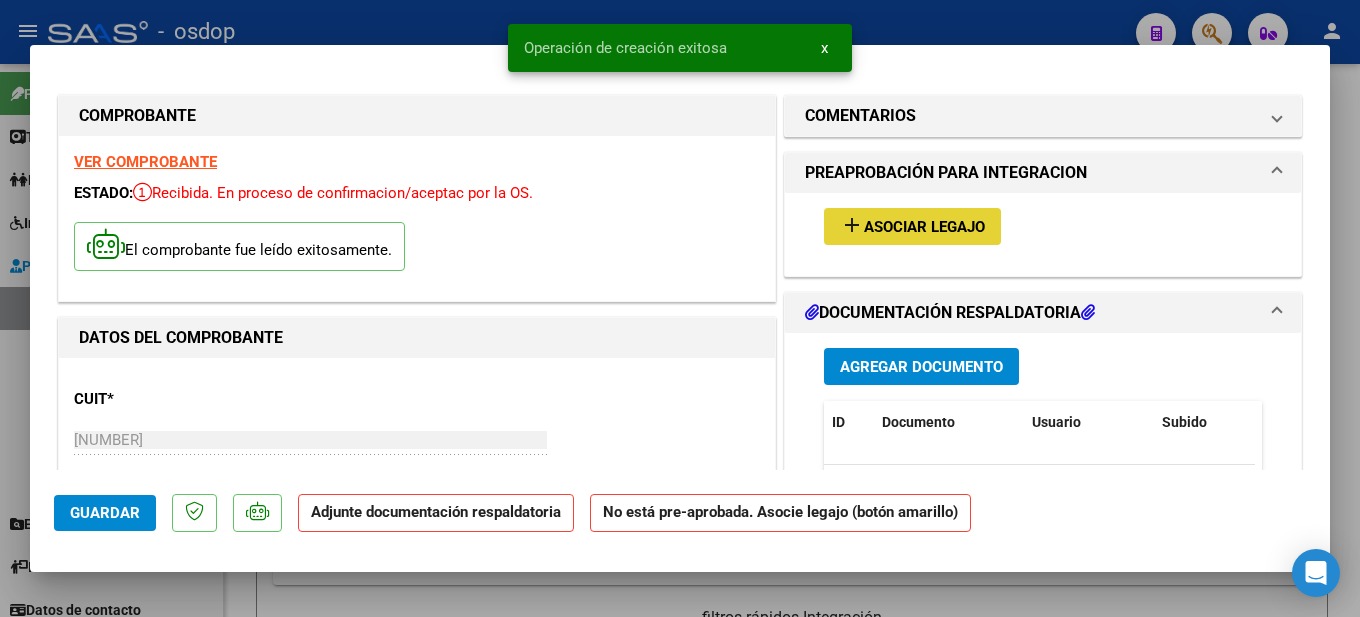 click on "Asociar Legajo" at bounding box center [924, 227] 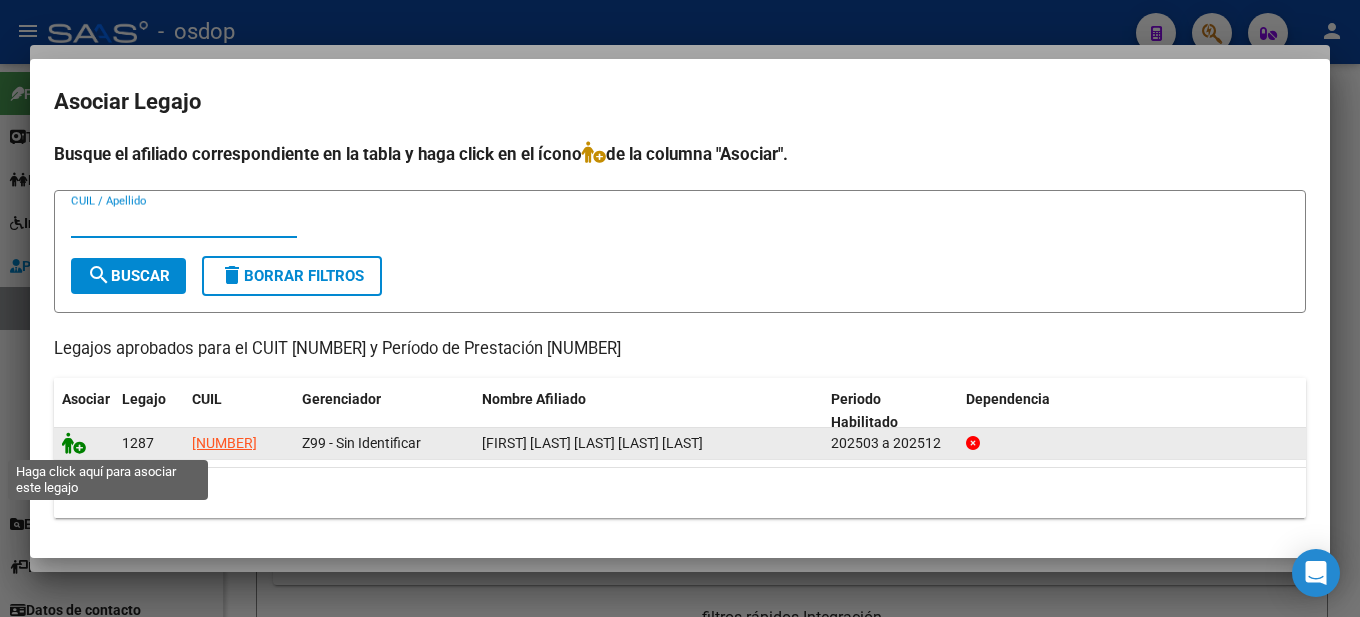 click 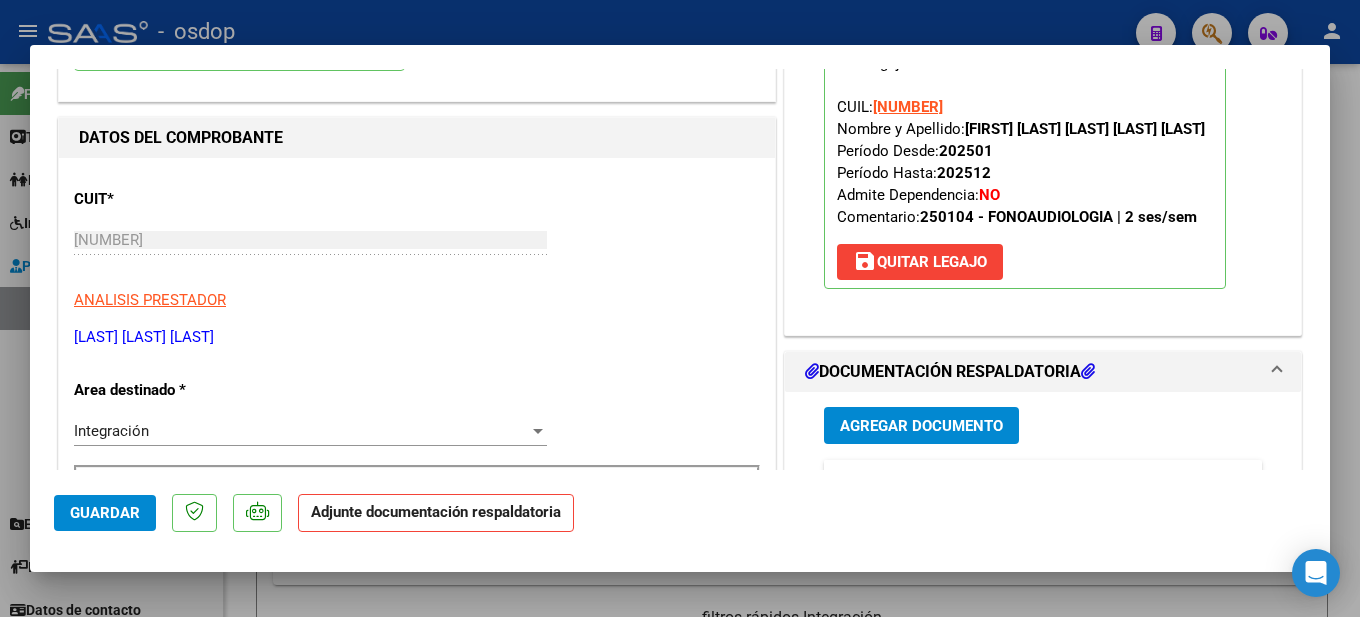 scroll, scrollTop: 400, scrollLeft: 0, axis: vertical 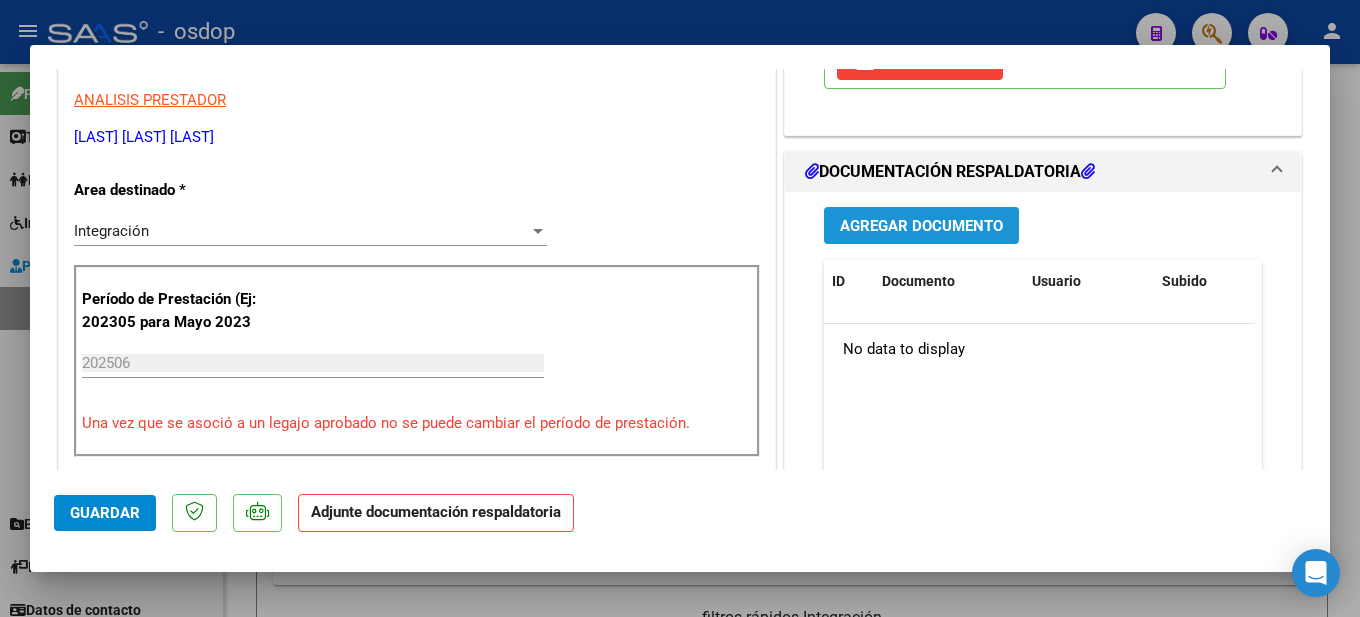 click on "Agregar Documento" at bounding box center (921, 226) 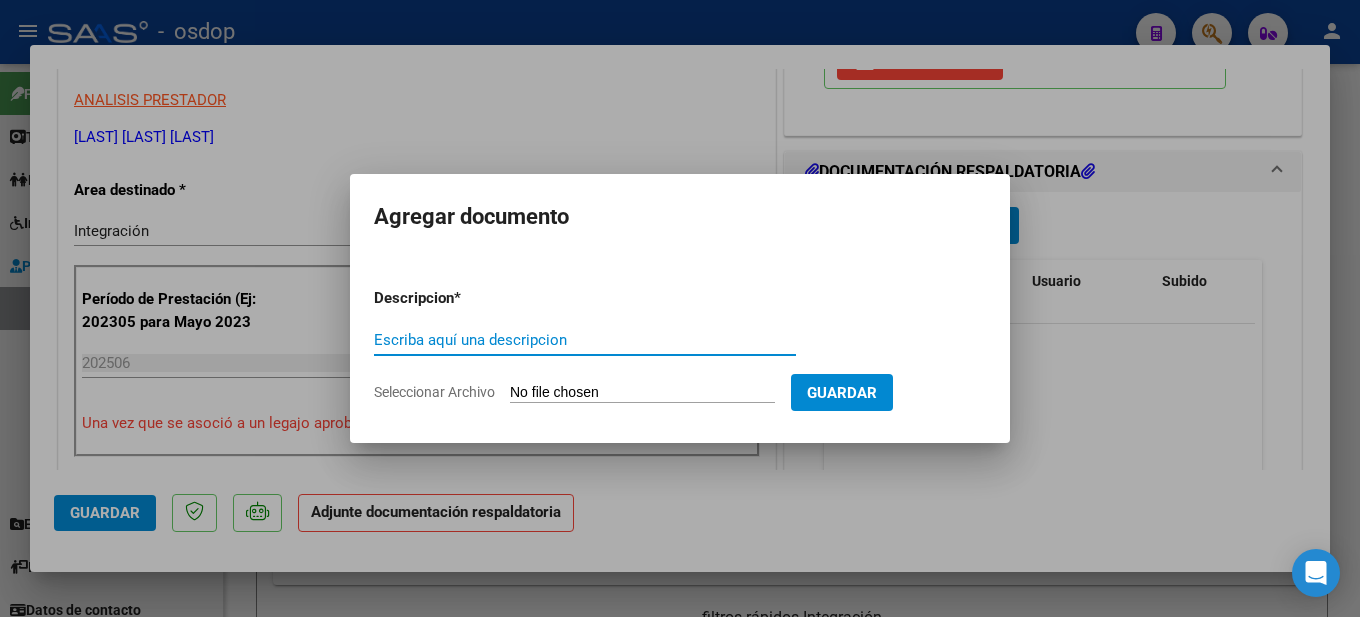 click on "Escriba aquí una descripcion" at bounding box center (585, 340) 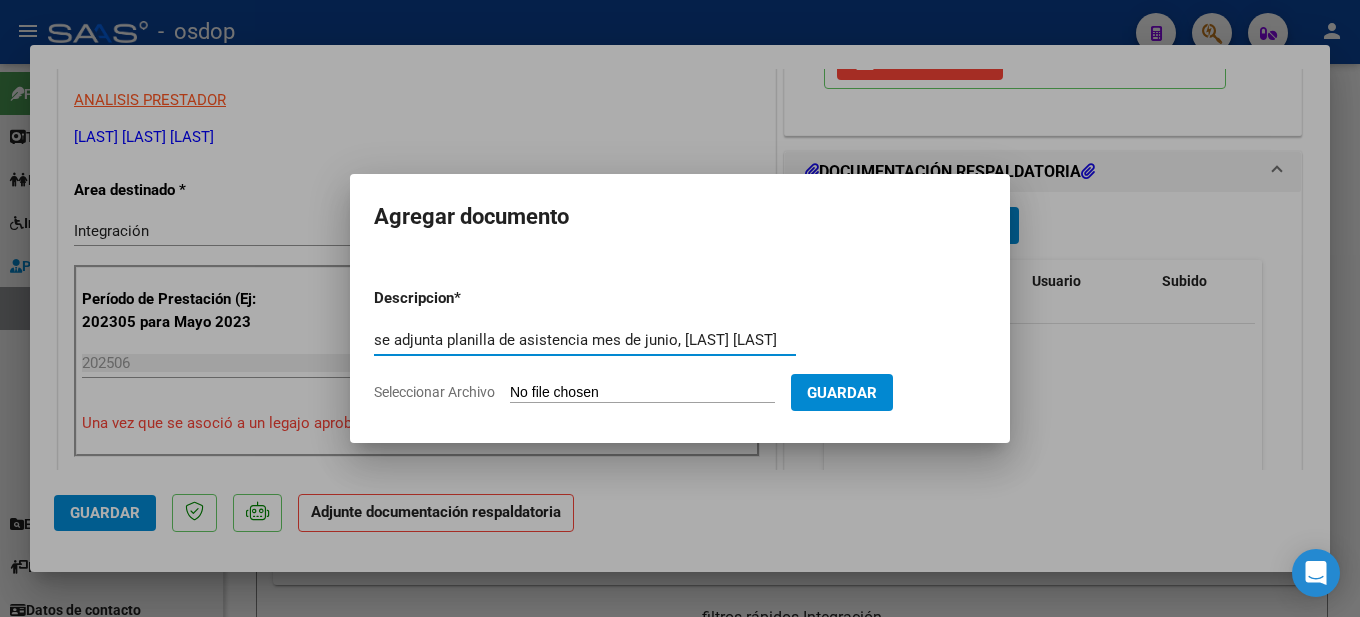 scroll, scrollTop: 0, scrollLeft: 27, axis: horizontal 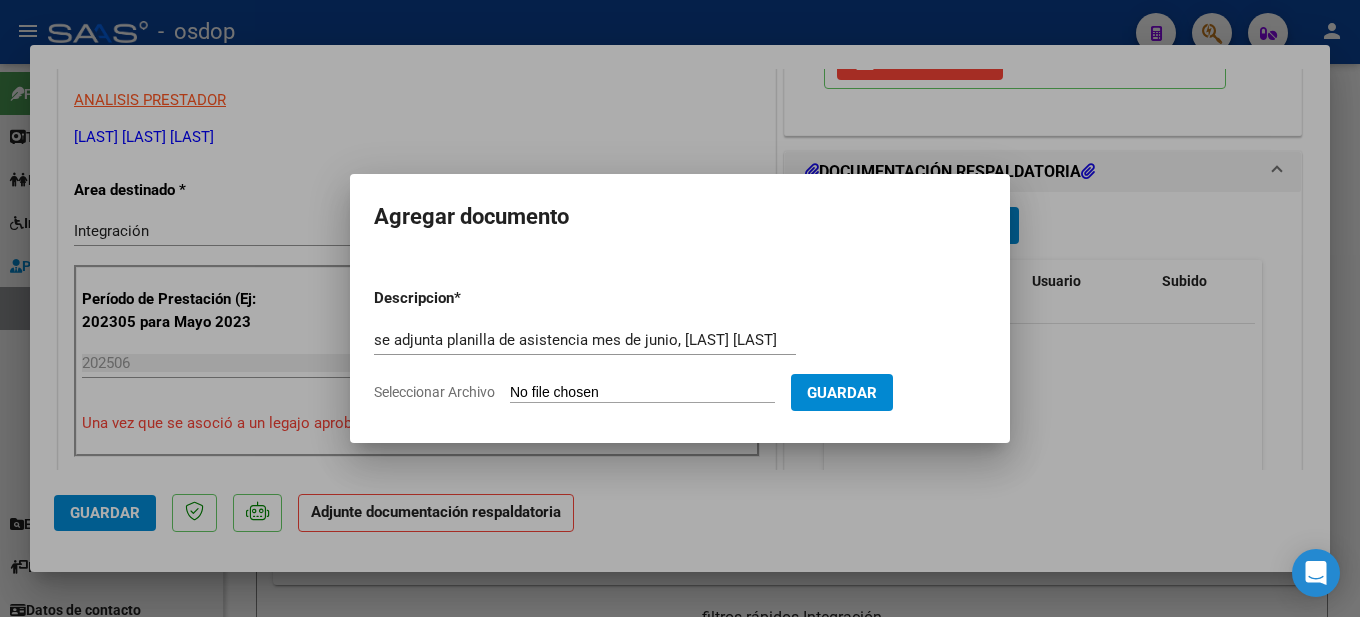 type on "C:\fakepath\Planilla de asistencia junio fono [LAST] [LAST].pdf" 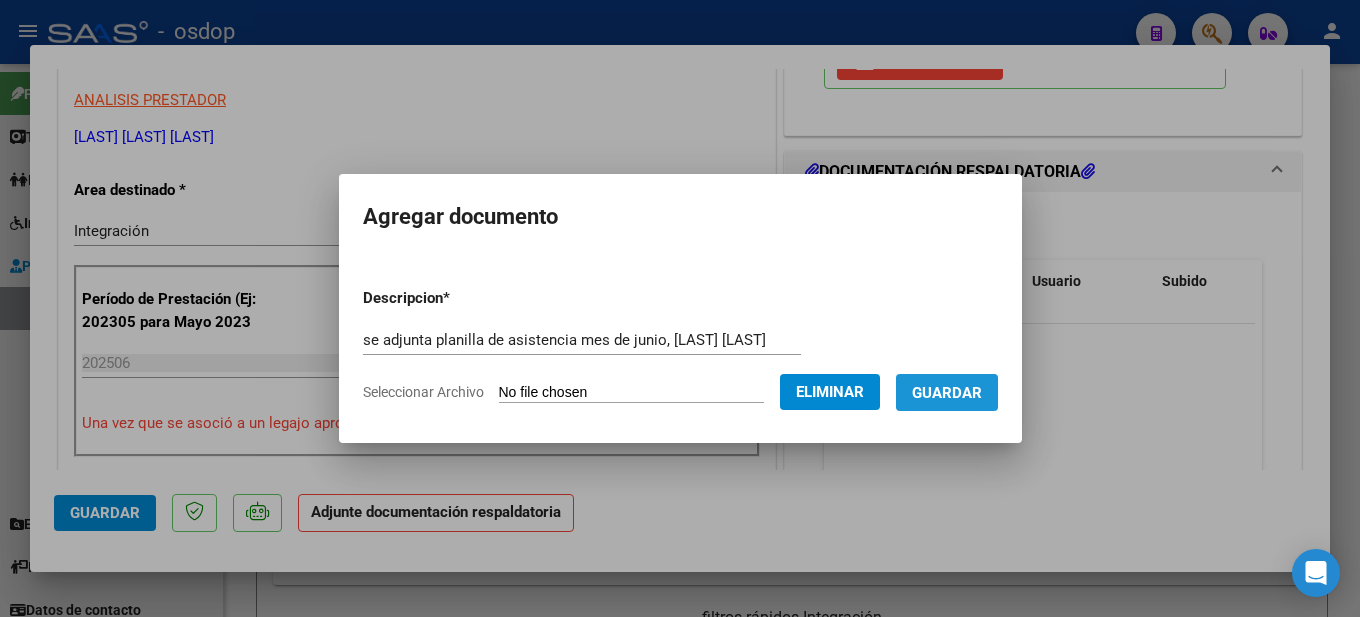 click on "Guardar" at bounding box center [947, 393] 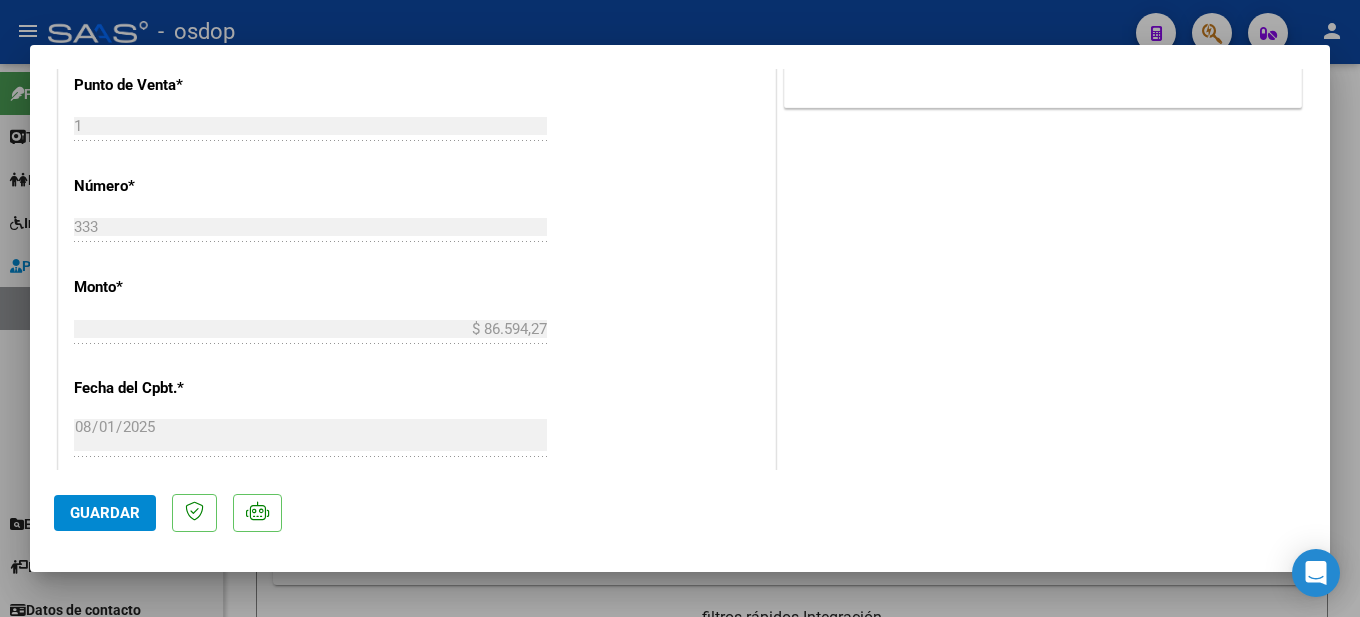 scroll, scrollTop: 1200, scrollLeft: 0, axis: vertical 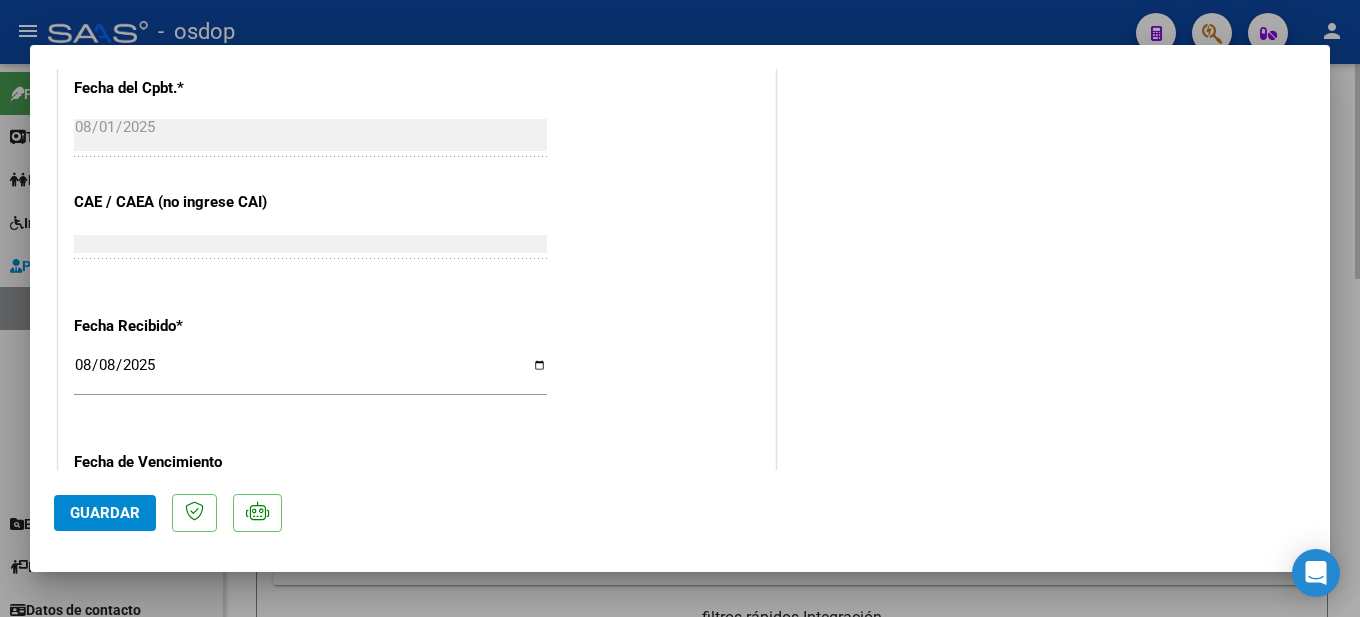 drag, startPoint x: 1352, startPoint y: 359, endPoint x: 898, endPoint y: 612, distance: 519.73553 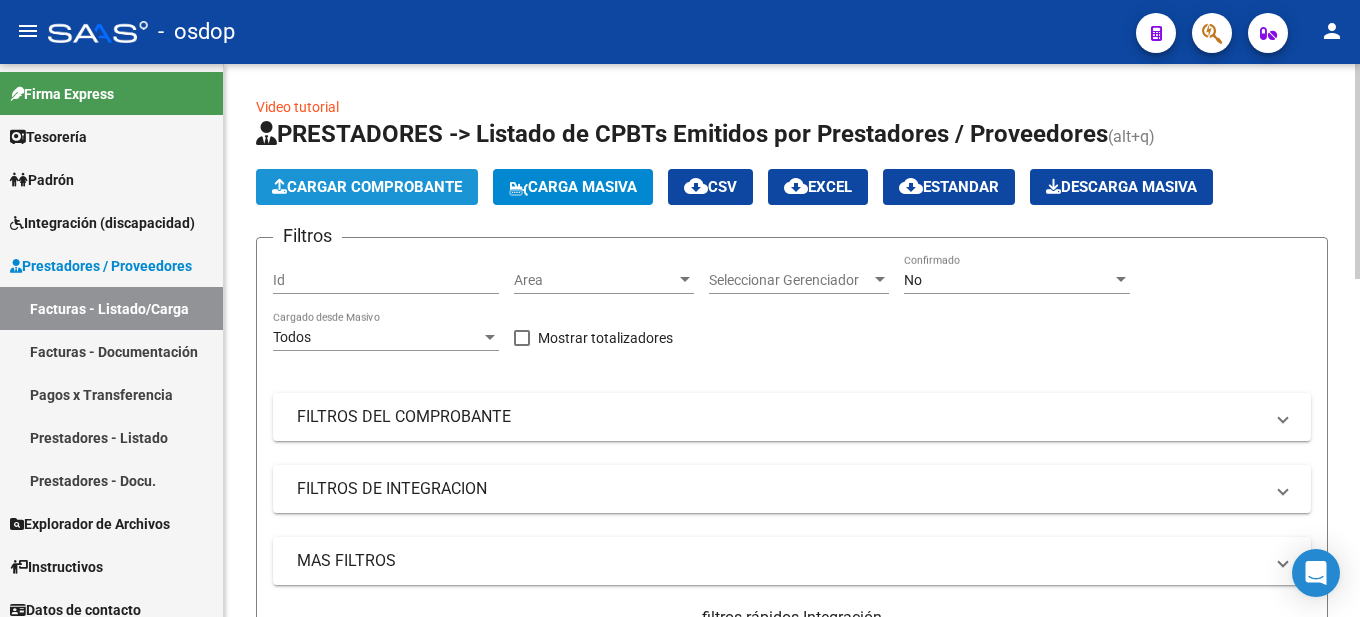 click on "Cargar Comprobante" 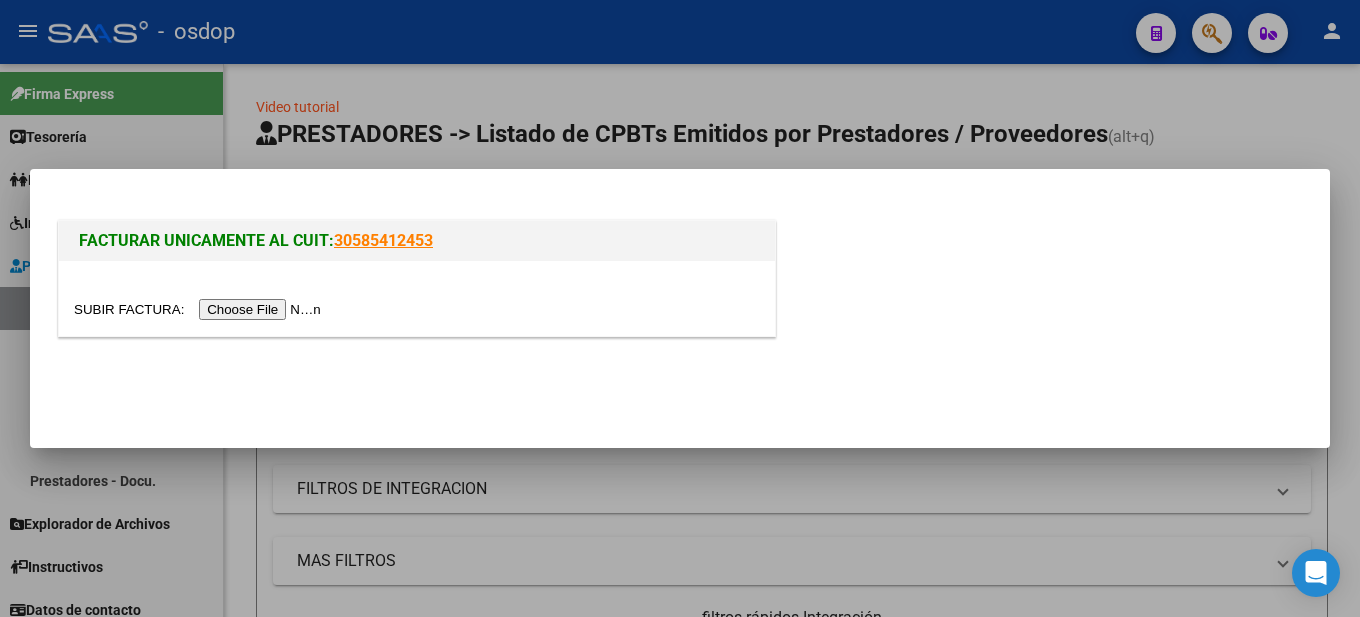 click at bounding box center (200, 309) 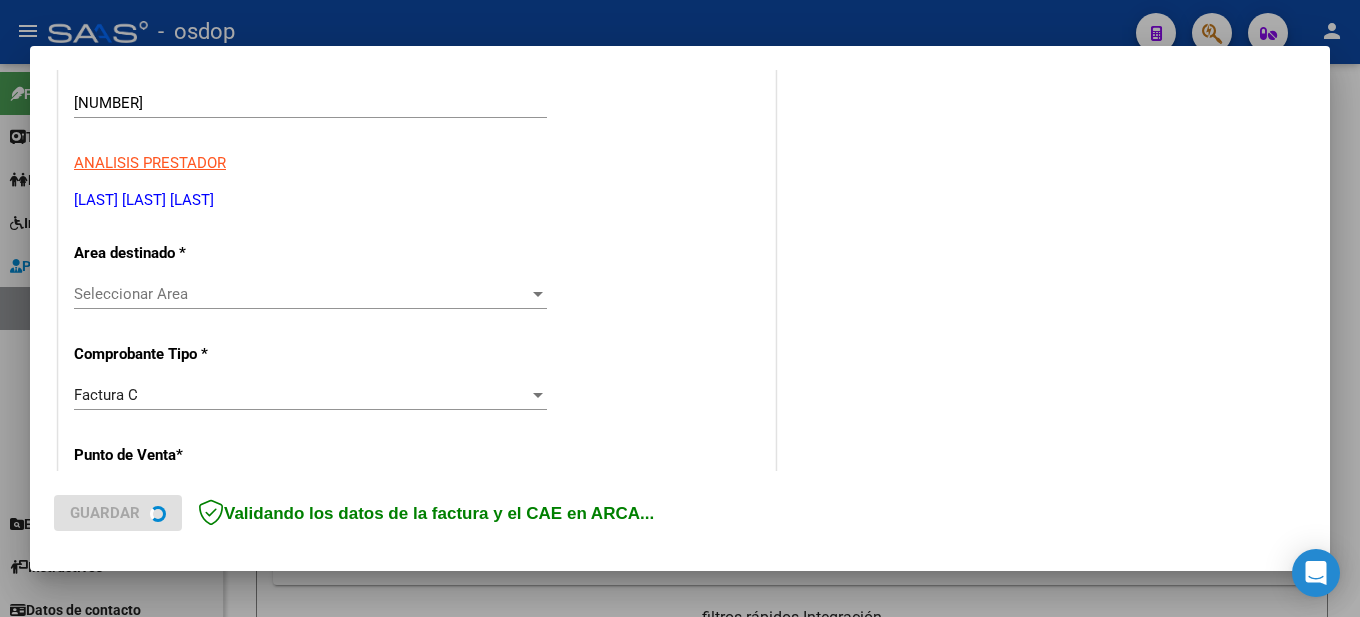 scroll, scrollTop: 400, scrollLeft: 0, axis: vertical 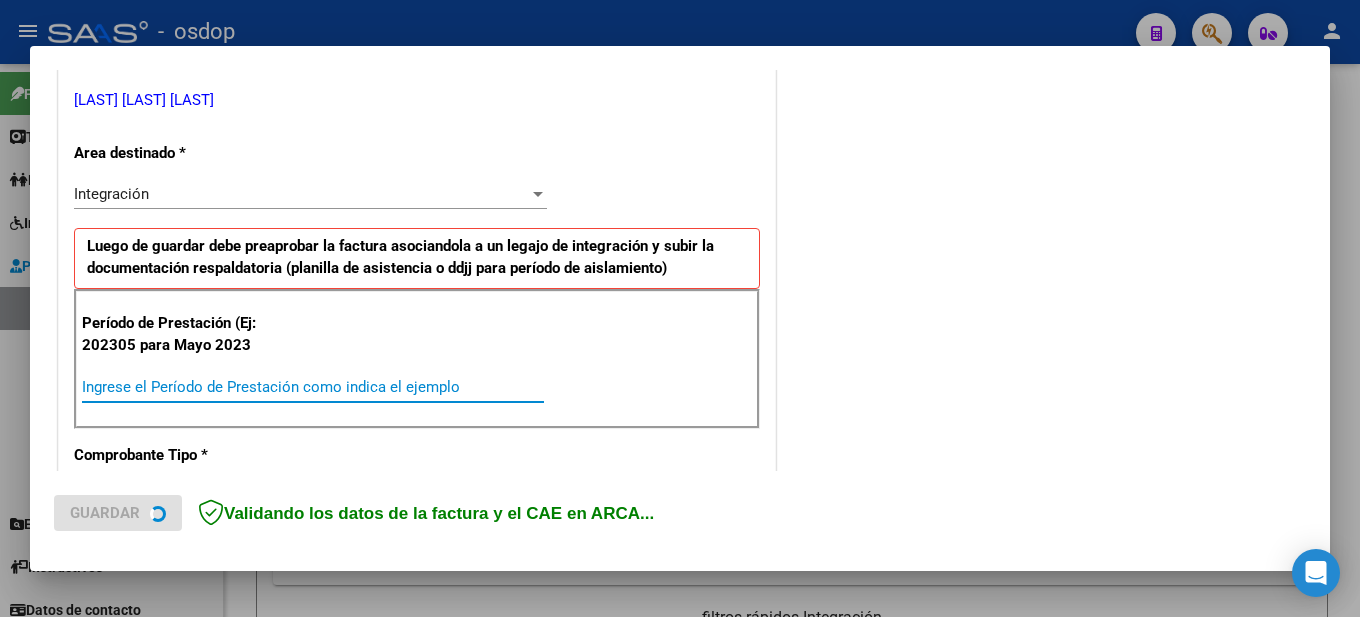 click on "Ingrese el Período de Prestación como indica el ejemplo" at bounding box center (313, 387) 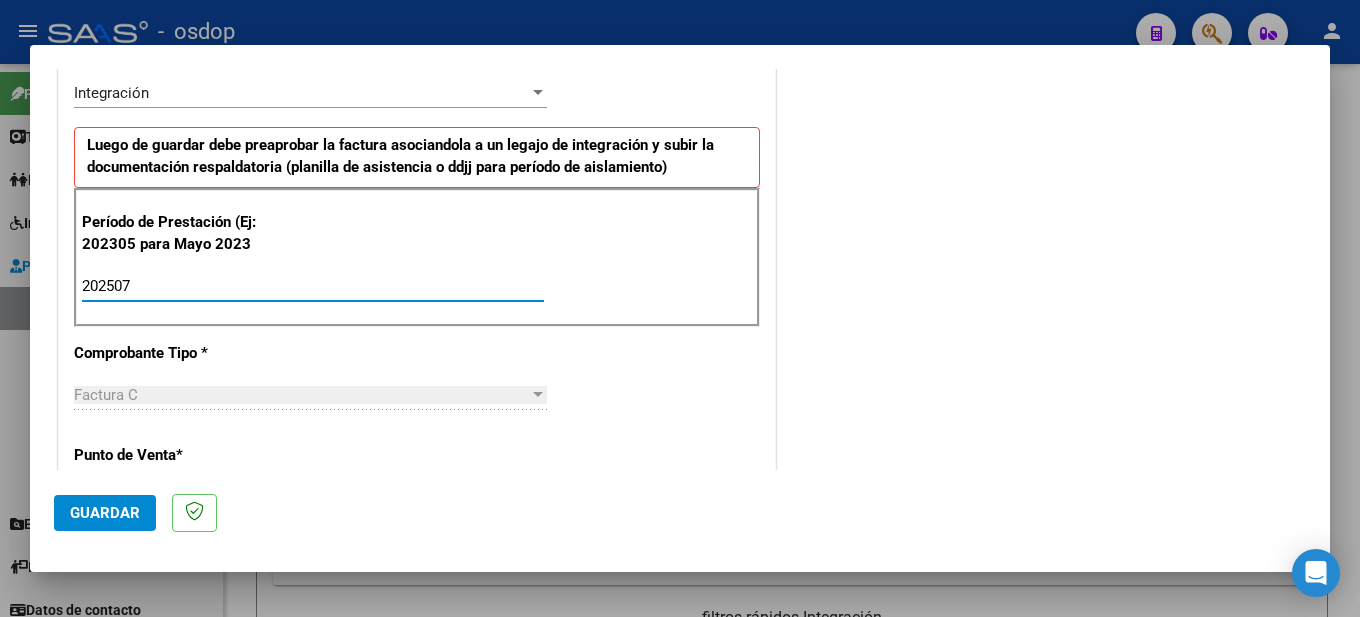 scroll, scrollTop: 600, scrollLeft: 0, axis: vertical 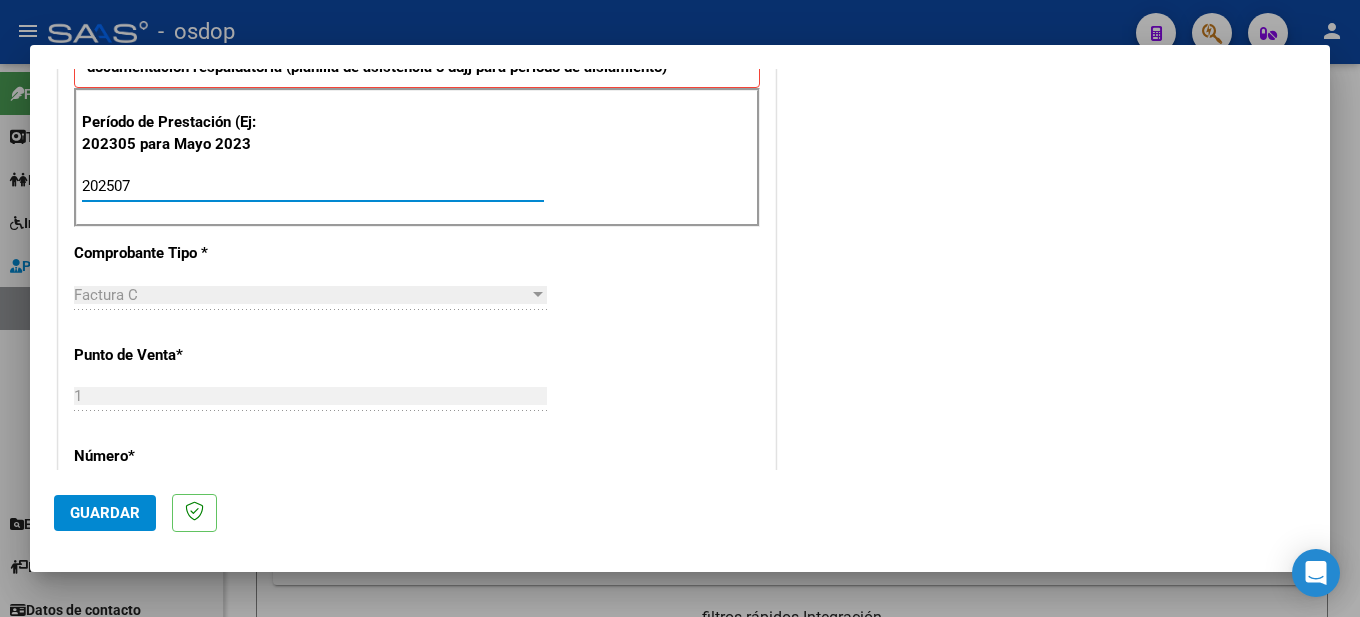 type on "202507" 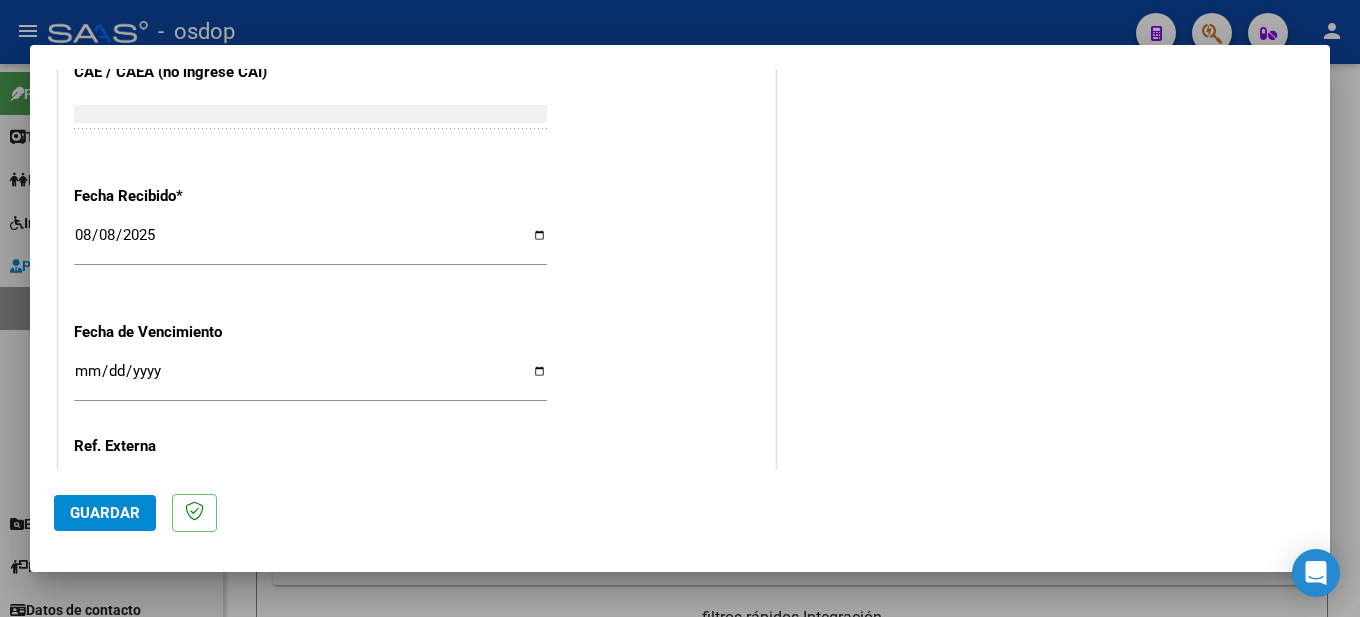 scroll, scrollTop: 1472, scrollLeft: 0, axis: vertical 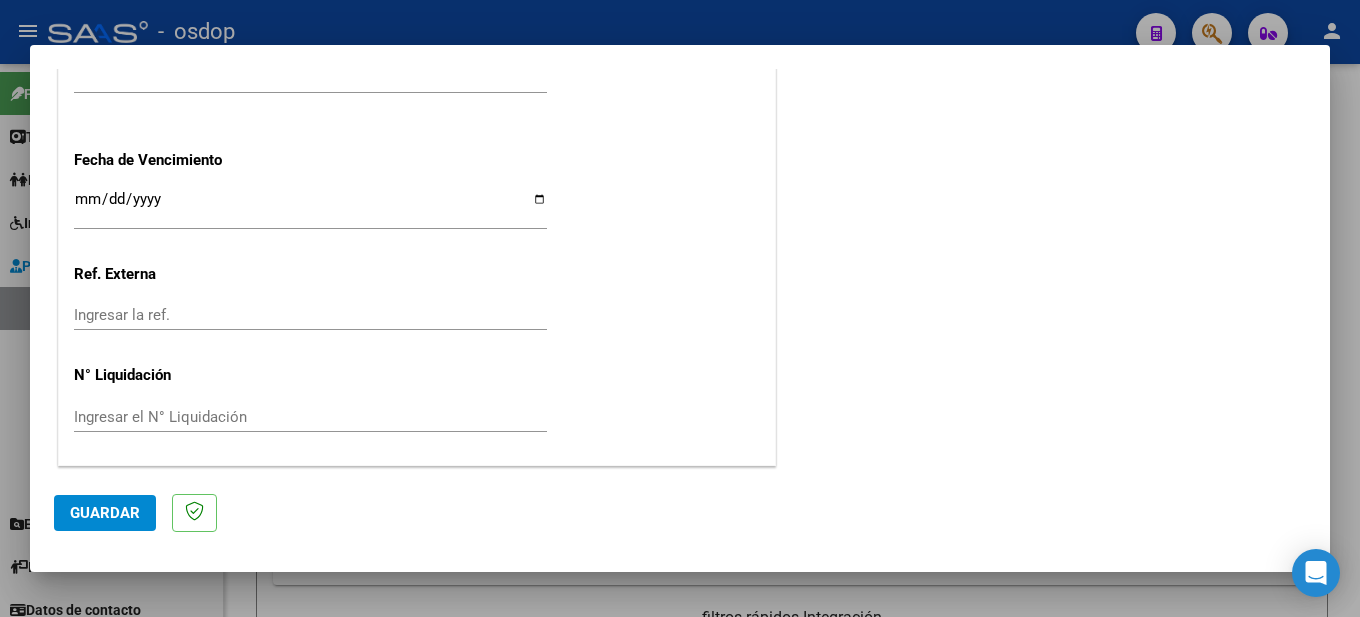 click on "Guardar" 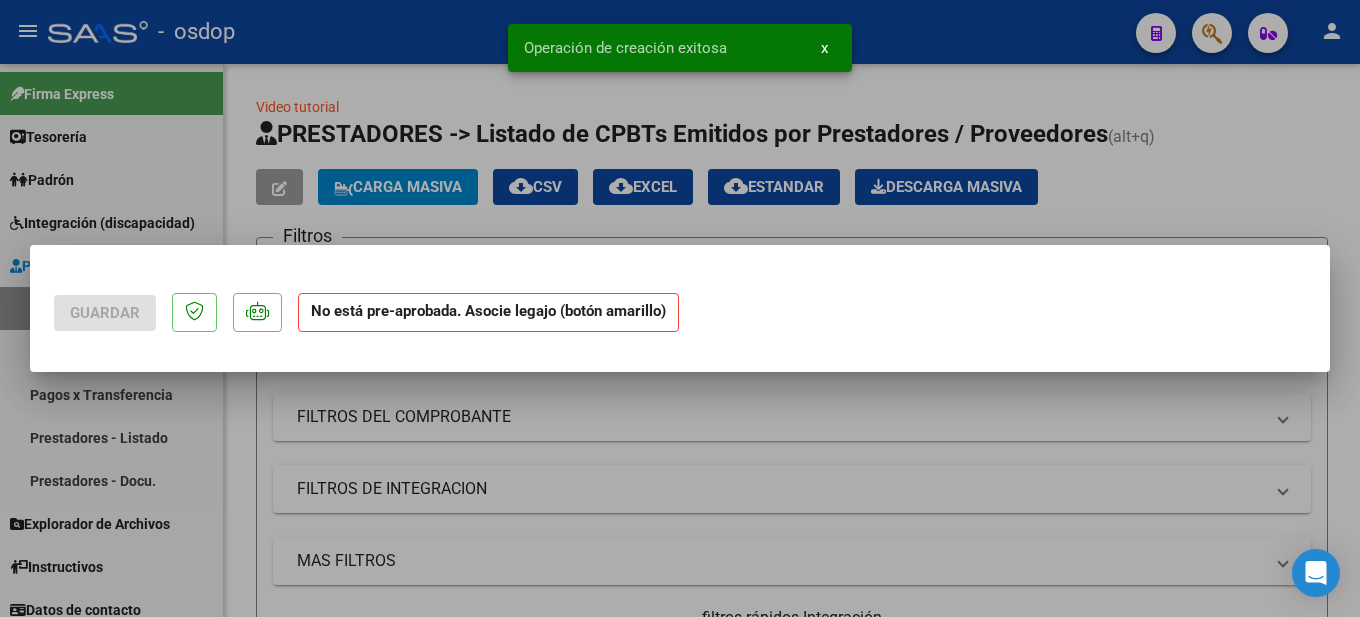 scroll, scrollTop: 0, scrollLeft: 0, axis: both 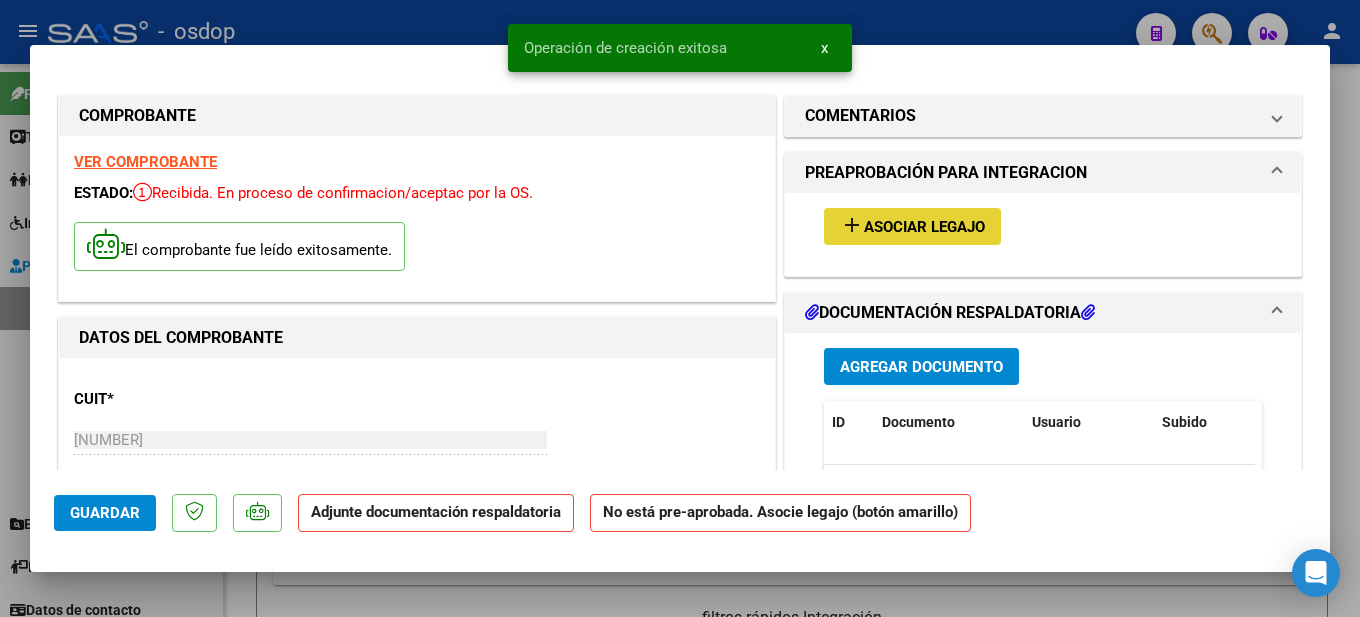 click on "add Asociar Legajo" at bounding box center (912, 226) 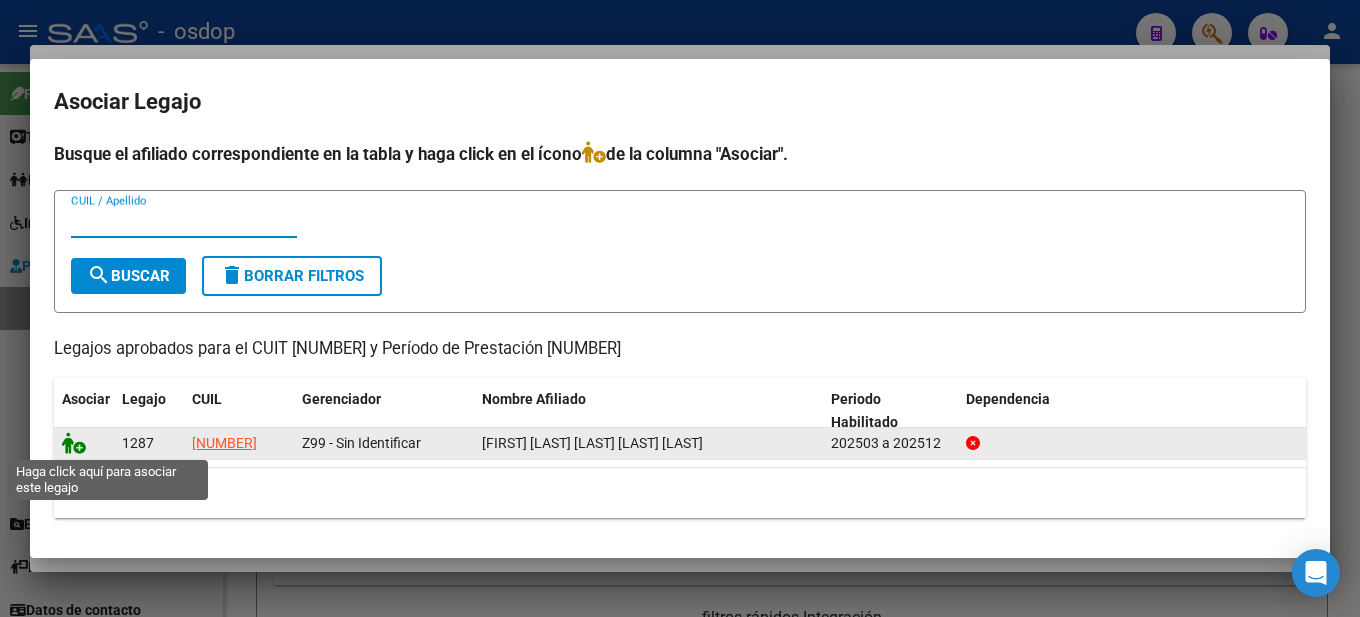 click 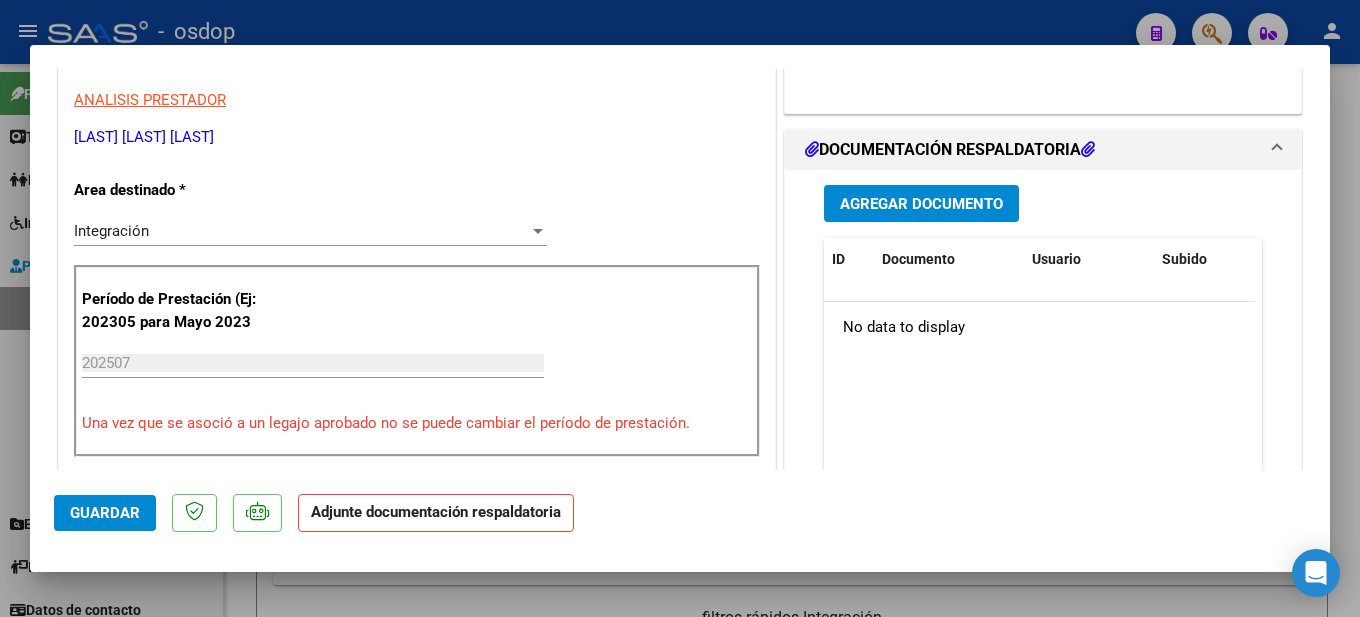 scroll, scrollTop: 500, scrollLeft: 0, axis: vertical 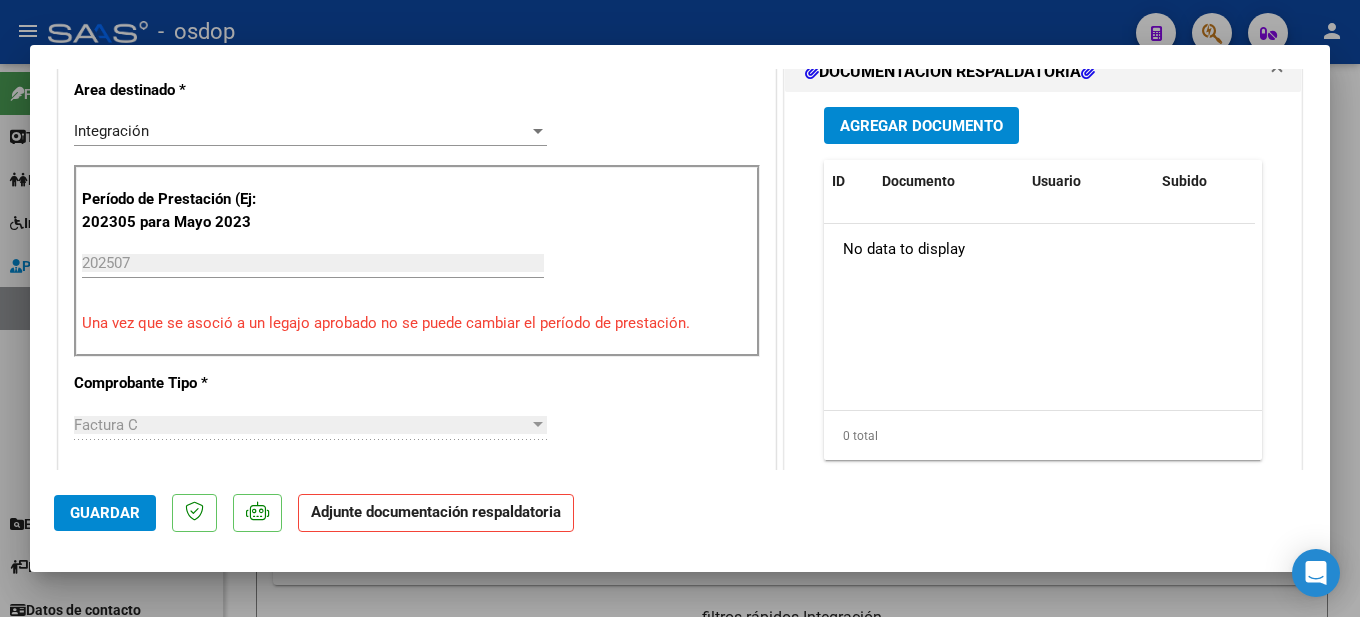 click on "Agregar Documento" at bounding box center [921, 126] 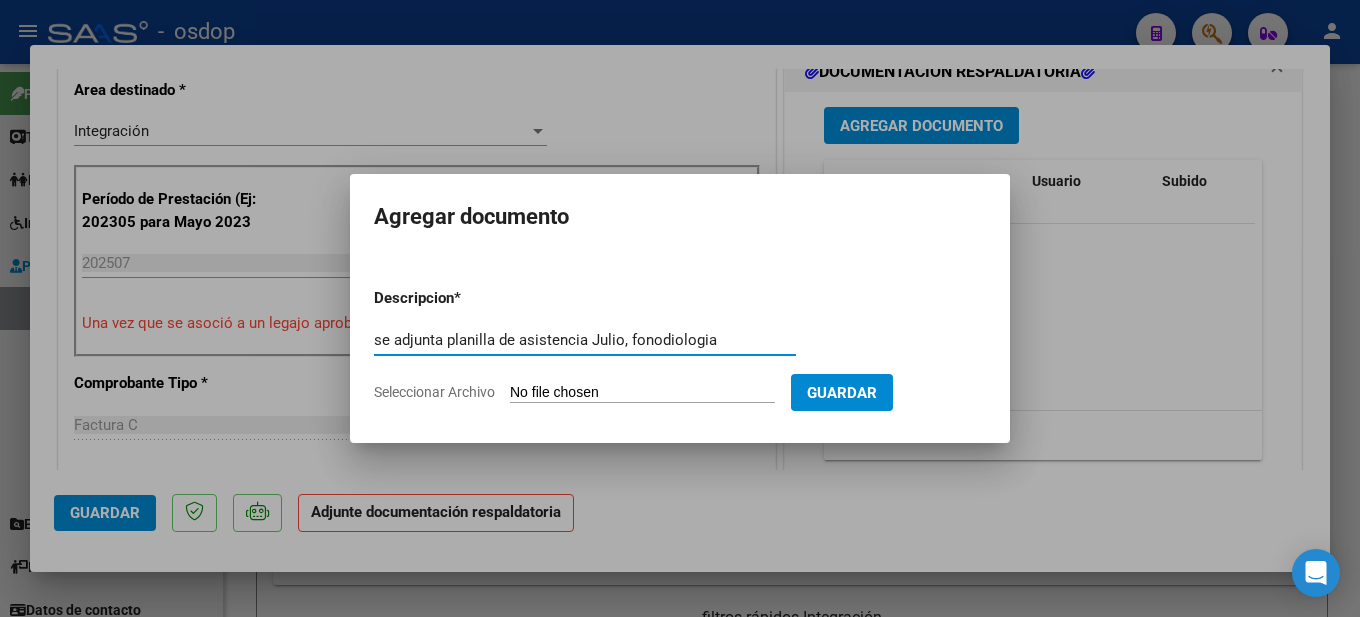 drag, startPoint x: 648, startPoint y: 341, endPoint x: 706, endPoint y: 345, distance: 58.137768 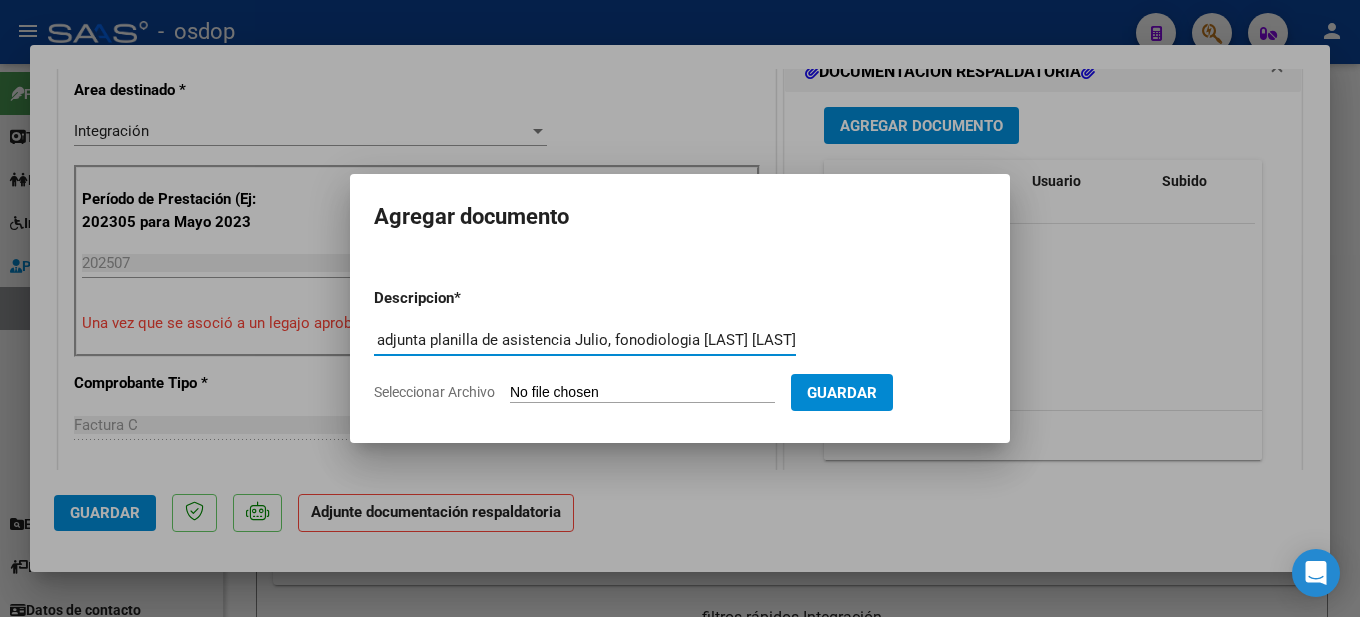scroll, scrollTop: 0, scrollLeft: 61, axis: horizontal 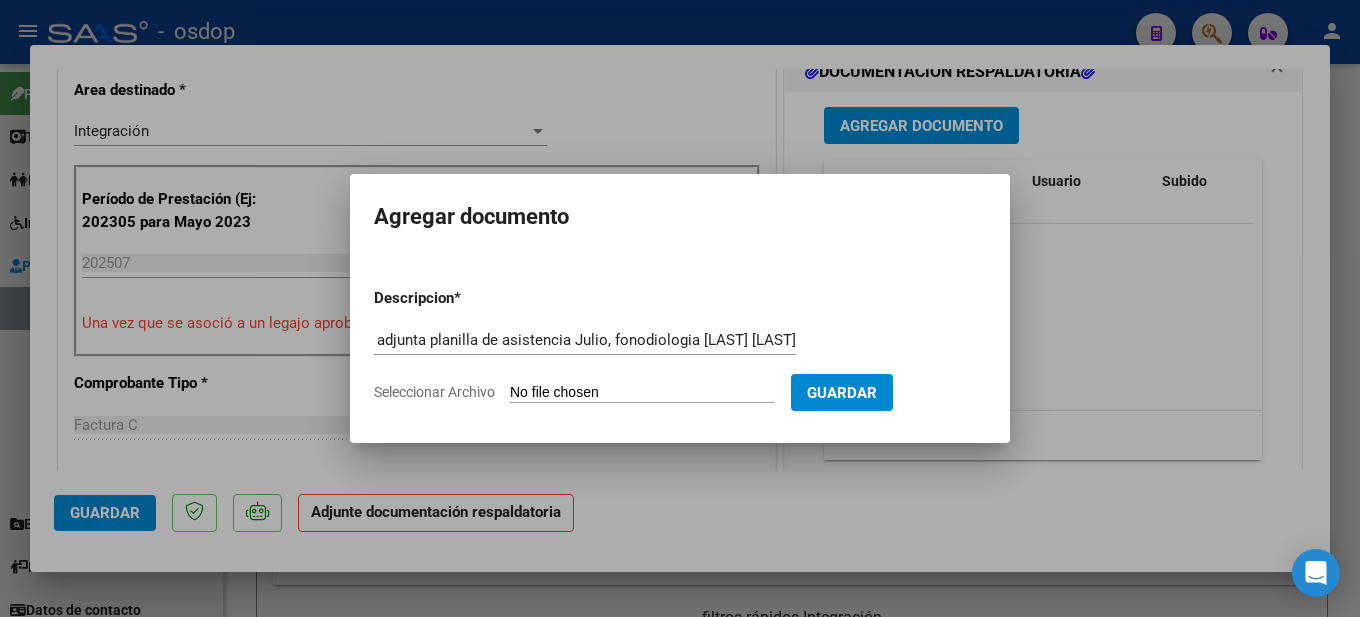 click on "Seleccionar Archivo" at bounding box center (642, 393) 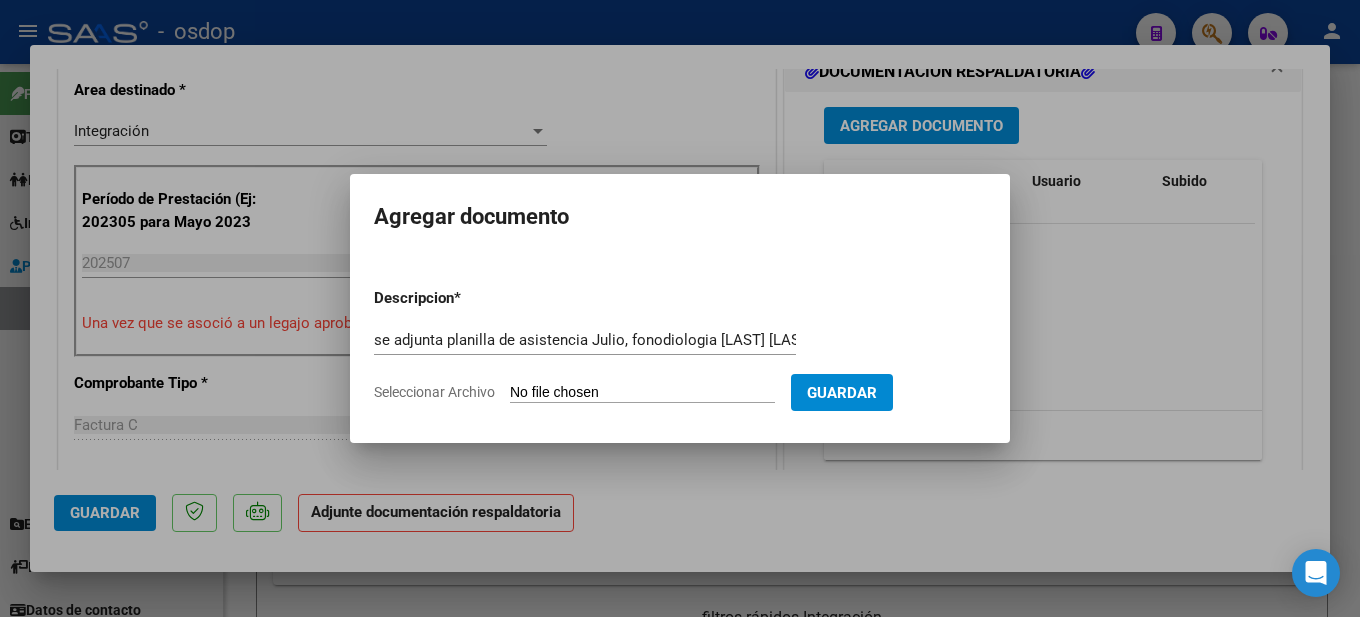 type on "C:\fakepath\Planilla de asistencia mes de julio fono [LAST] [LAST].pdf" 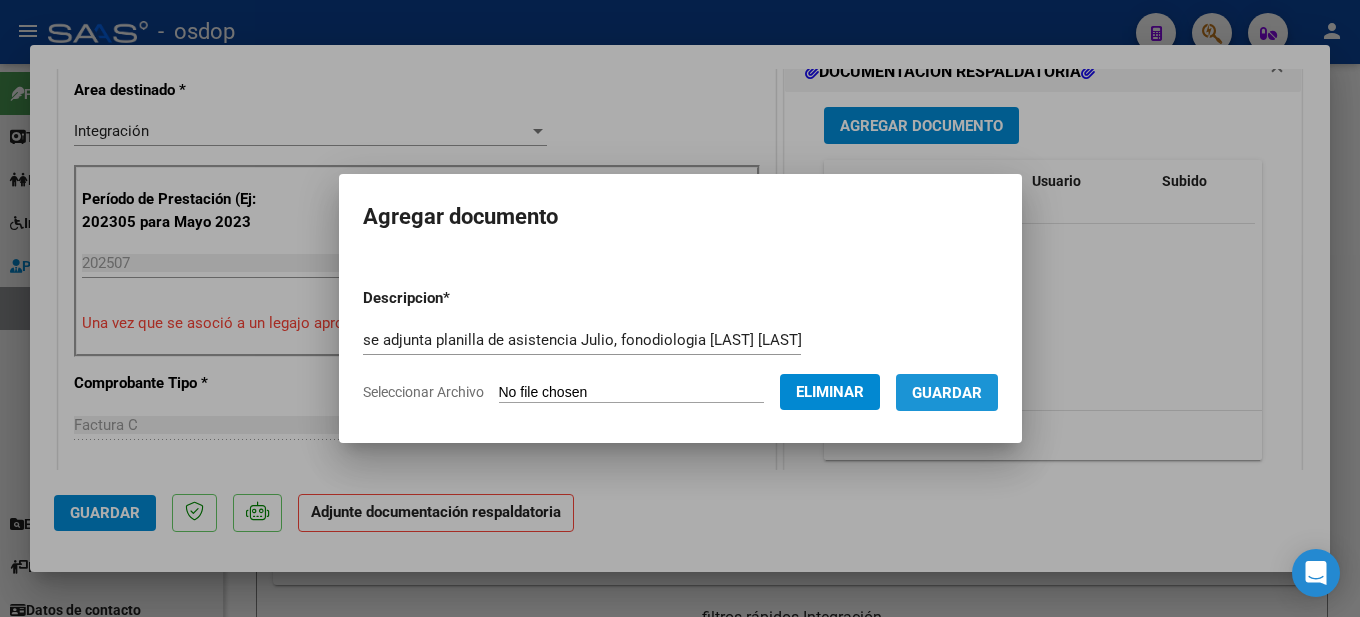 click on "Guardar" at bounding box center (947, 393) 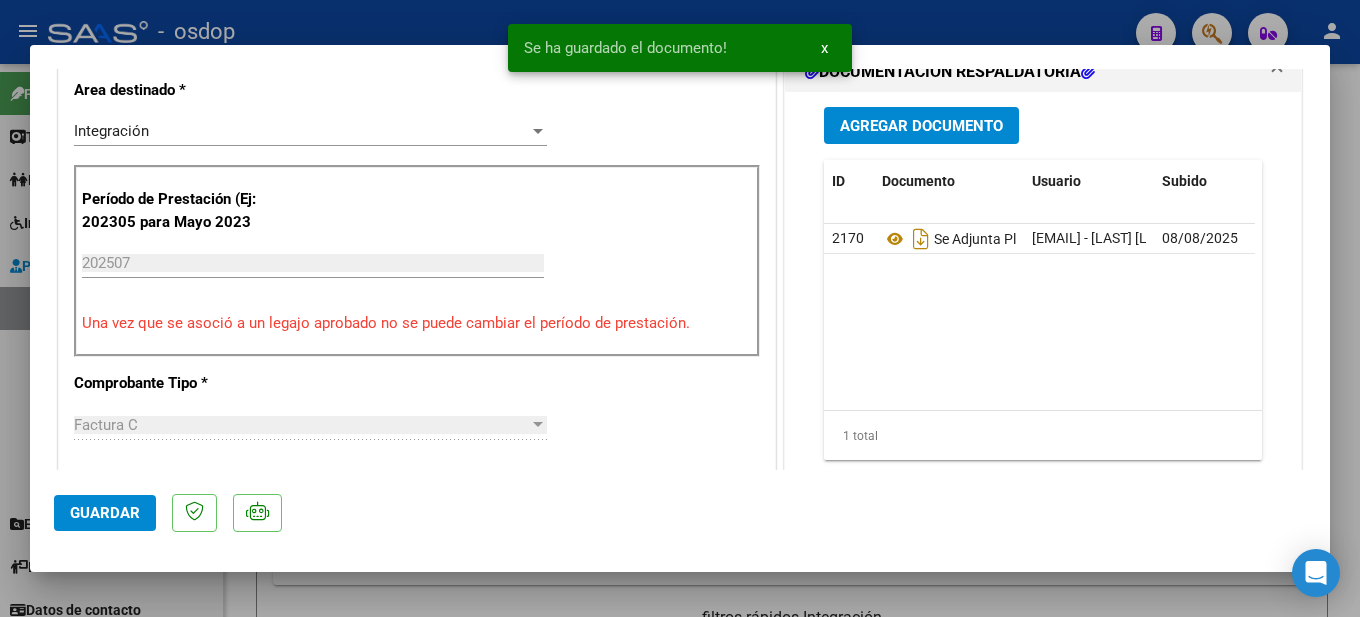 click at bounding box center (680, 308) 